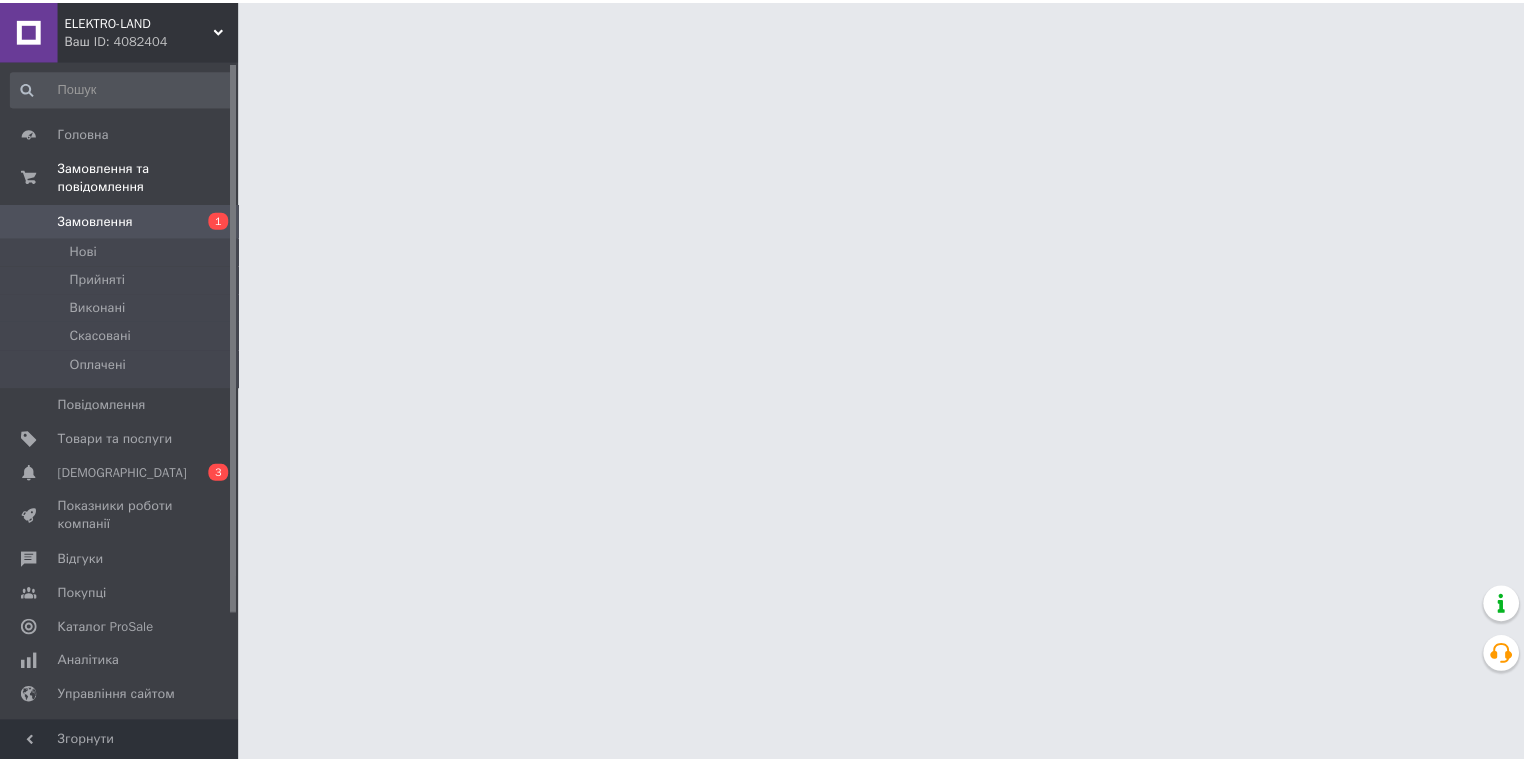 scroll, scrollTop: 0, scrollLeft: 0, axis: both 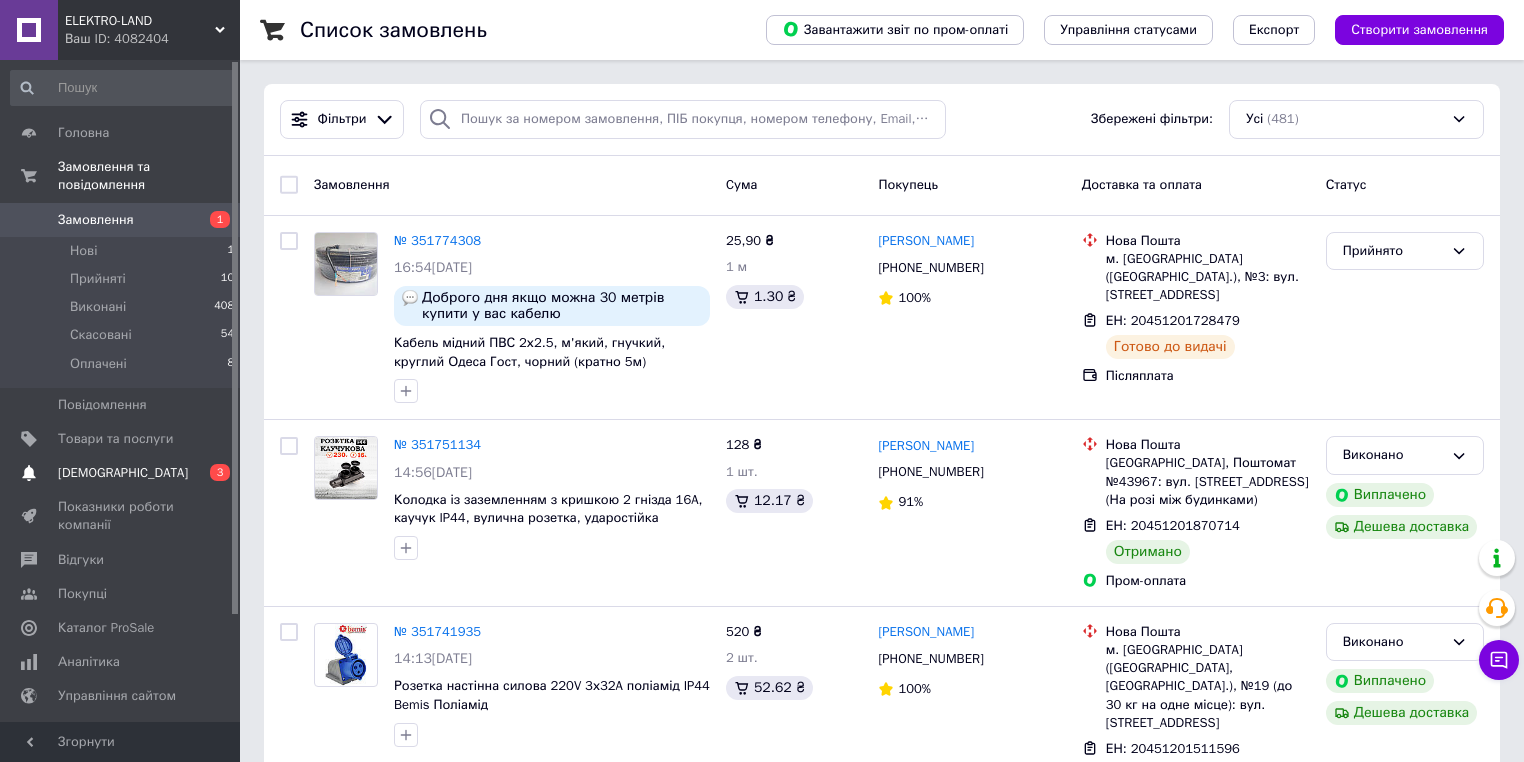 click on "[DEMOGRAPHIC_DATA]" at bounding box center (121, 473) 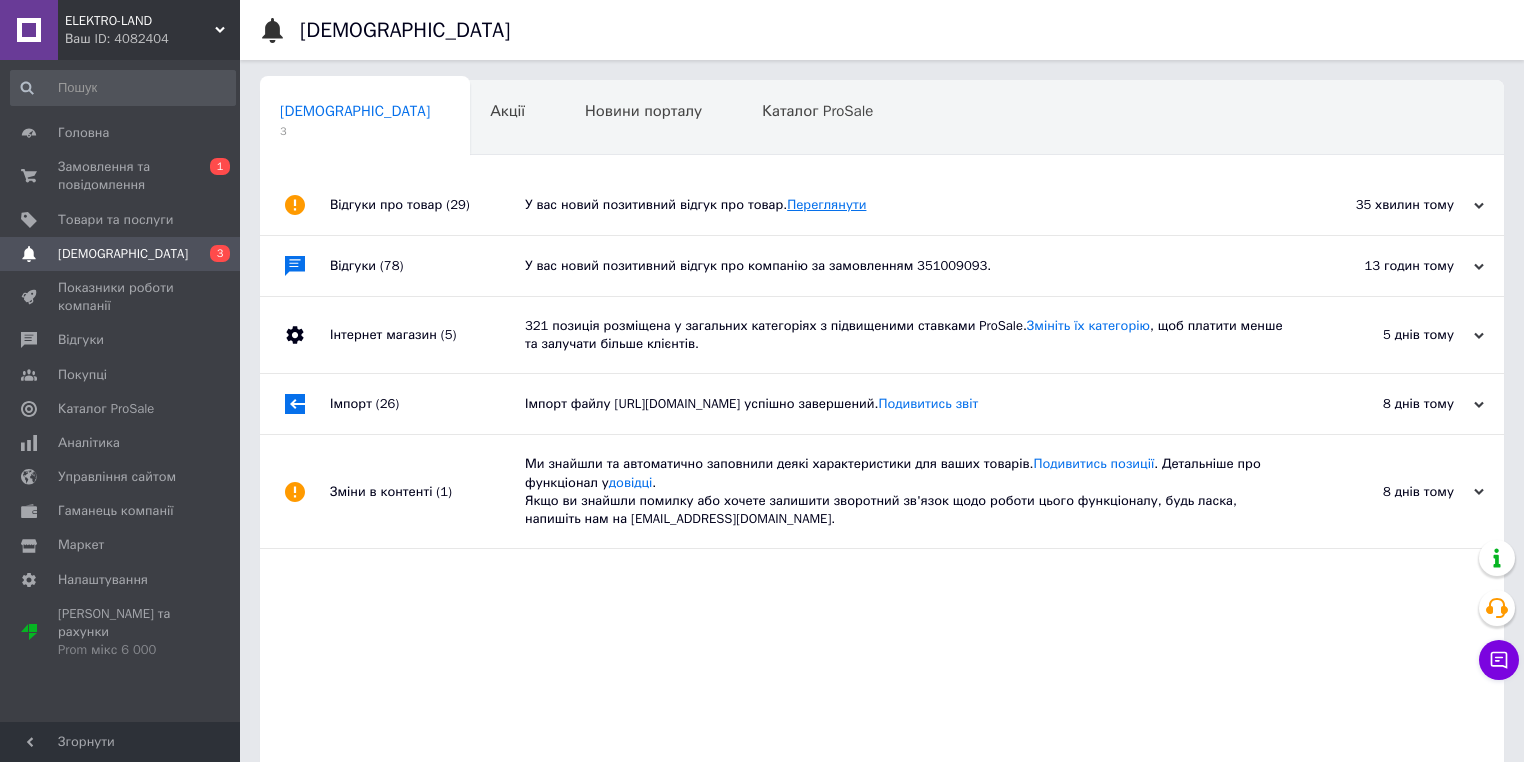 click on "Переглянути" at bounding box center [826, 204] 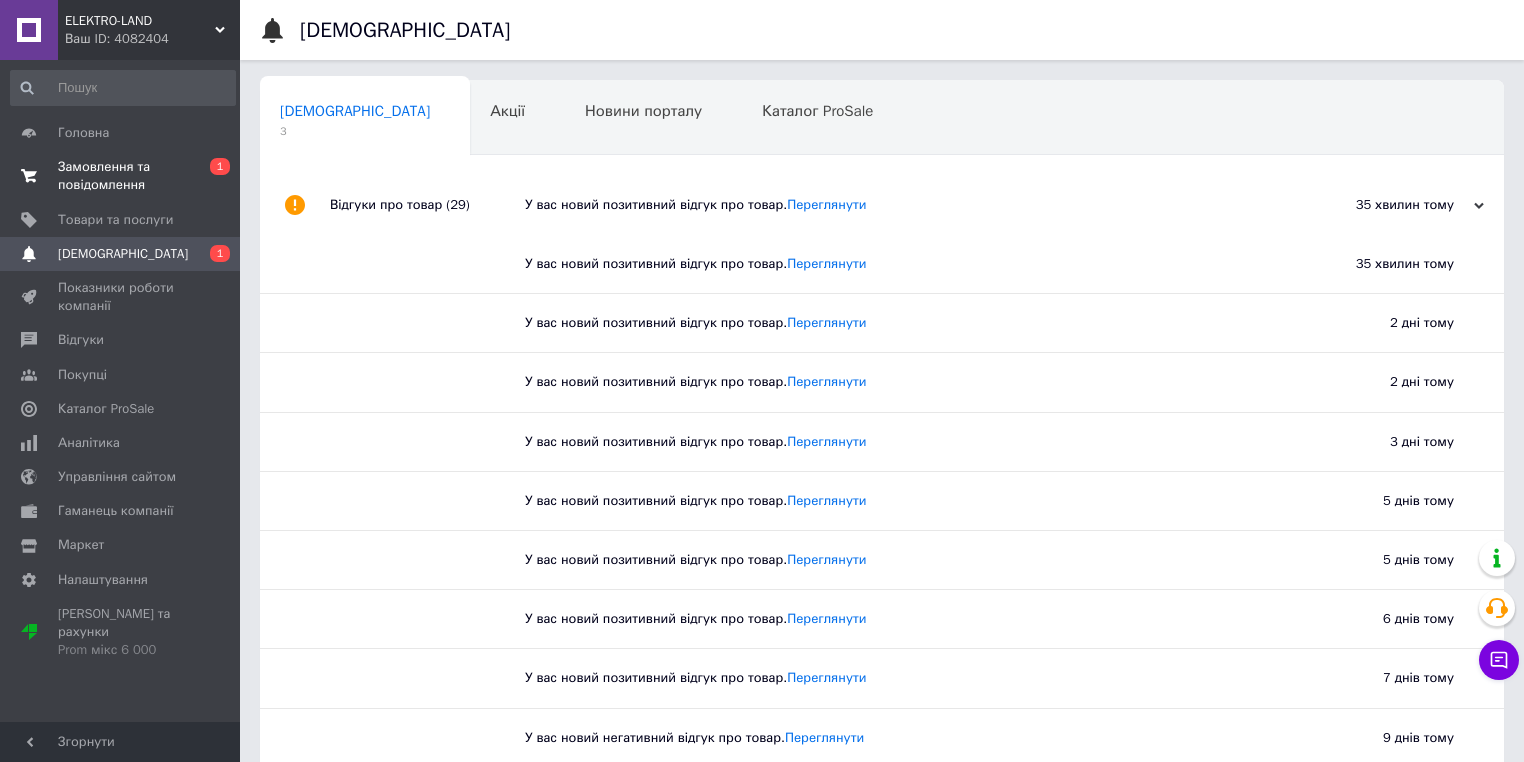 click on "Замовлення та повідомлення" at bounding box center (121, 176) 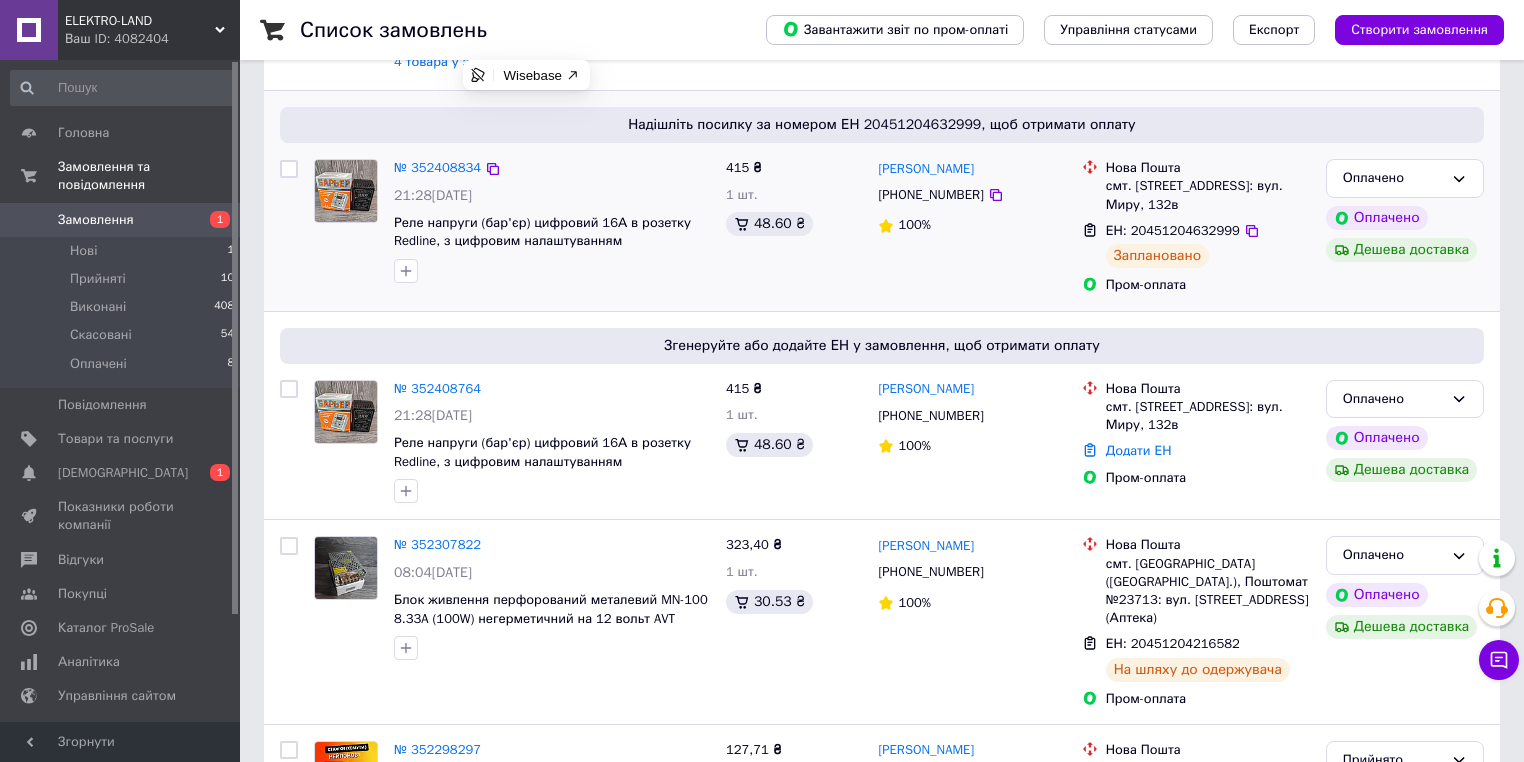 scroll, scrollTop: 320, scrollLeft: 0, axis: vertical 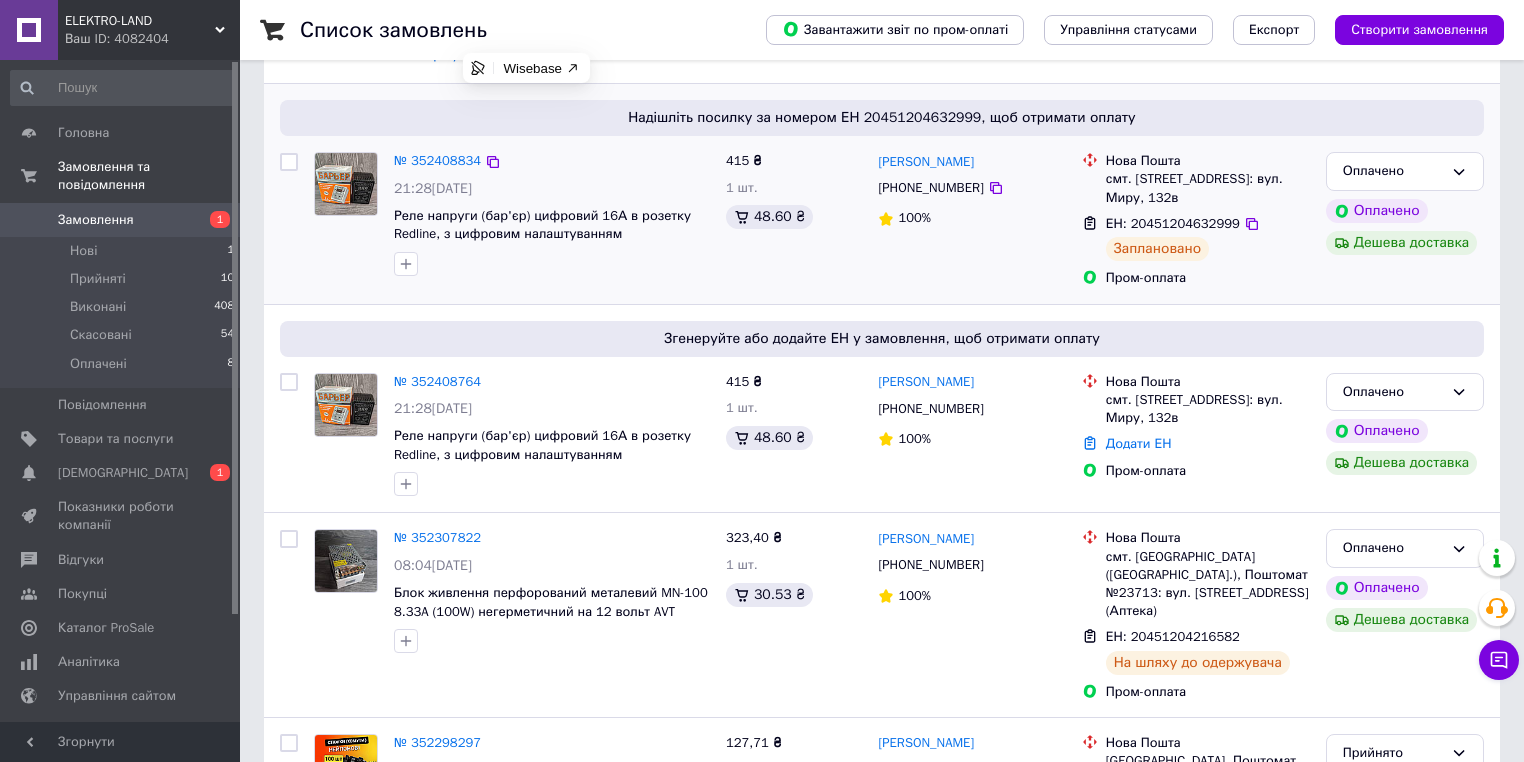 click on "[PERSON_NAME] [PHONE_NUMBER] 100%" at bounding box center [971, 219] 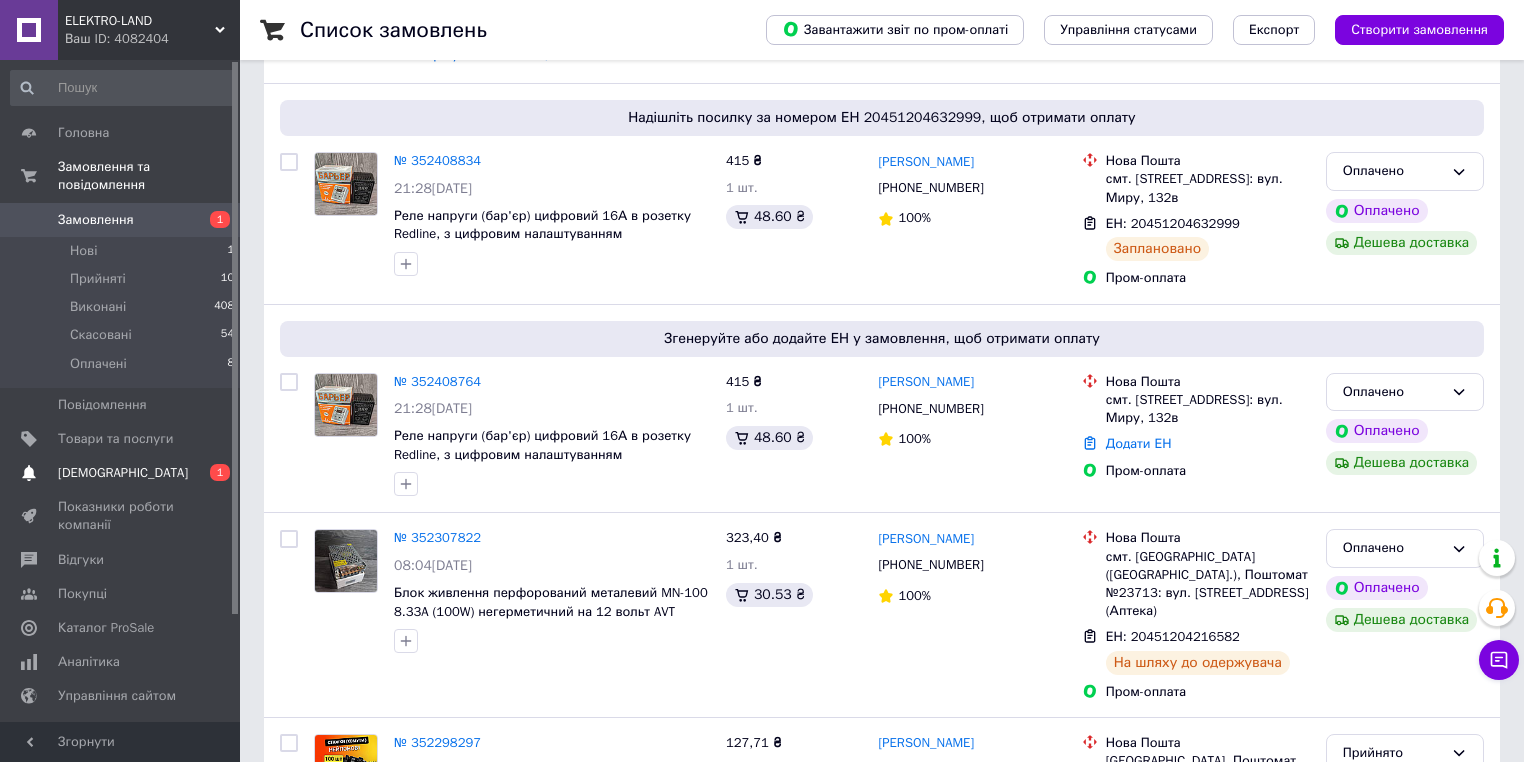 click on "[DEMOGRAPHIC_DATA]" at bounding box center [123, 473] 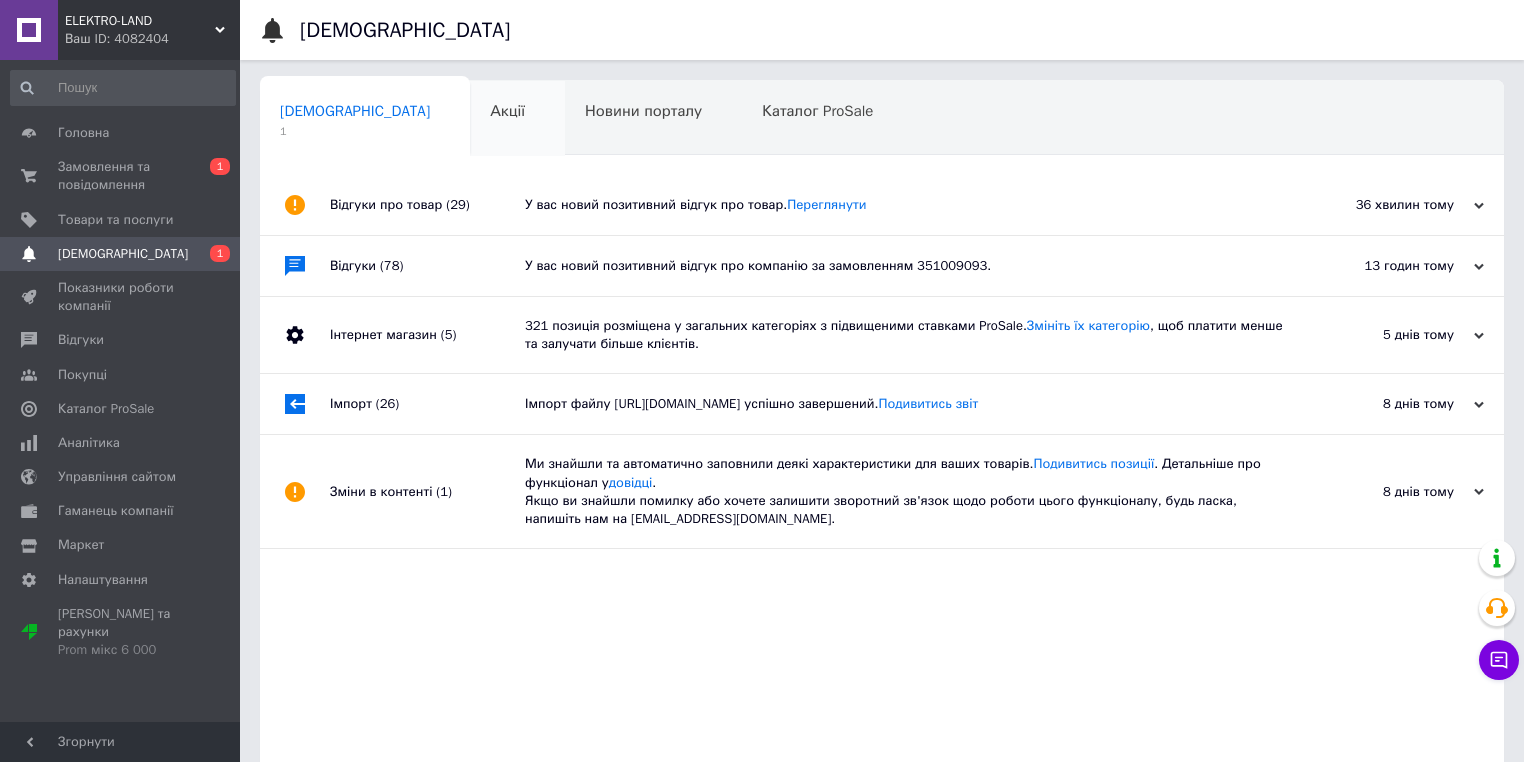 click on "Акції 0" at bounding box center [517, 119] 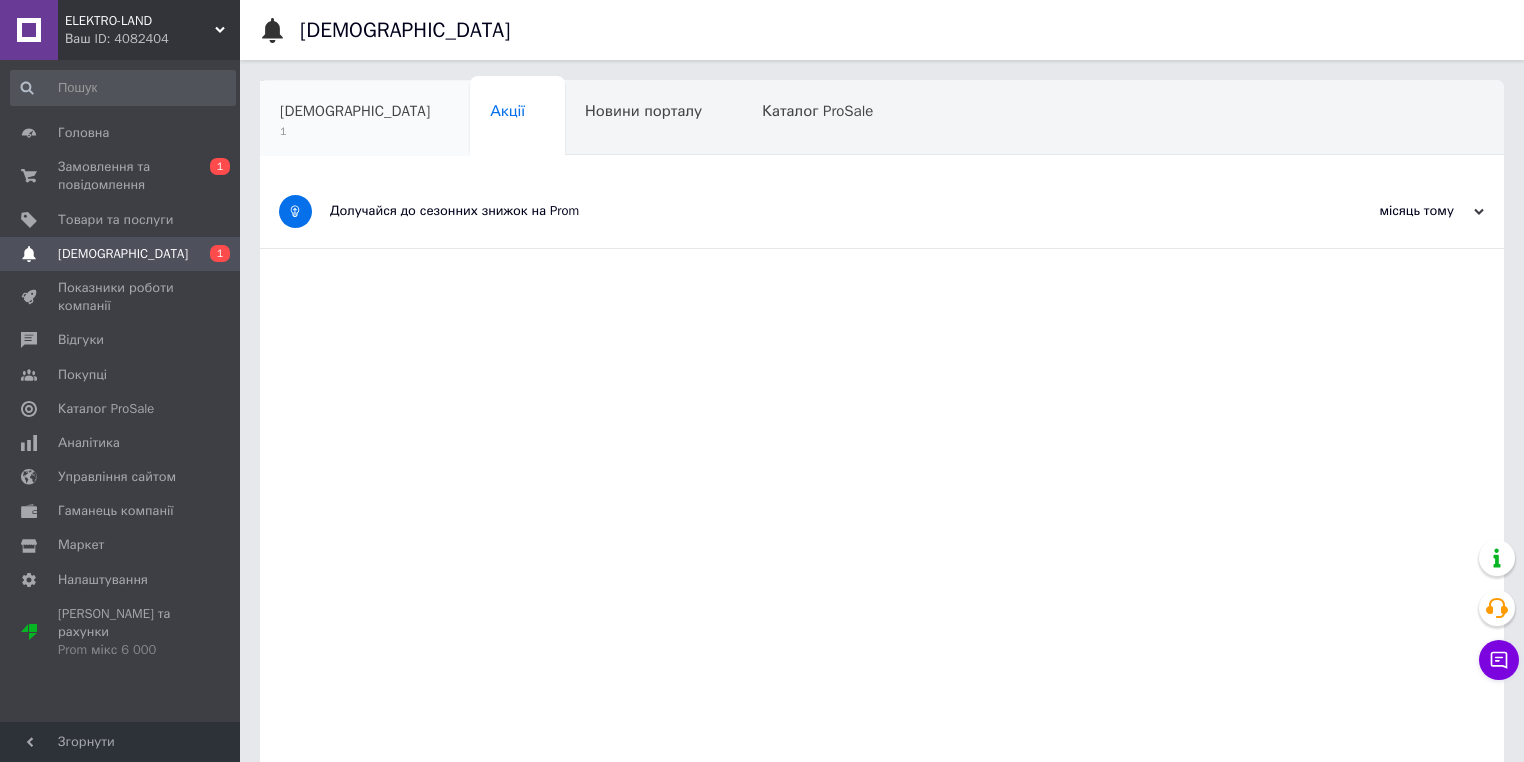 click on "[DEMOGRAPHIC_DATA]" at bounding box center (355, 111) 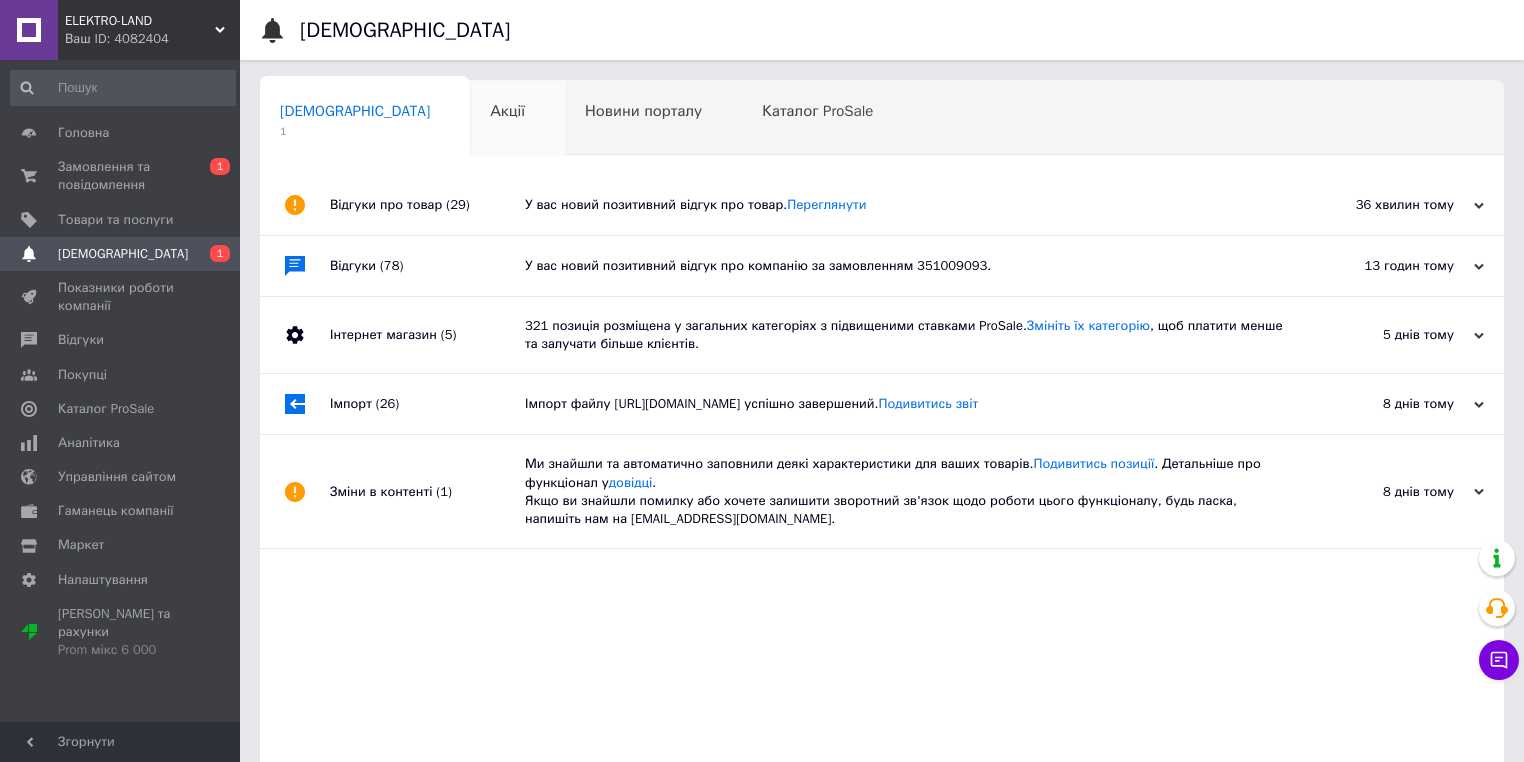 click on "Акції" at bounding box center [507, 111] 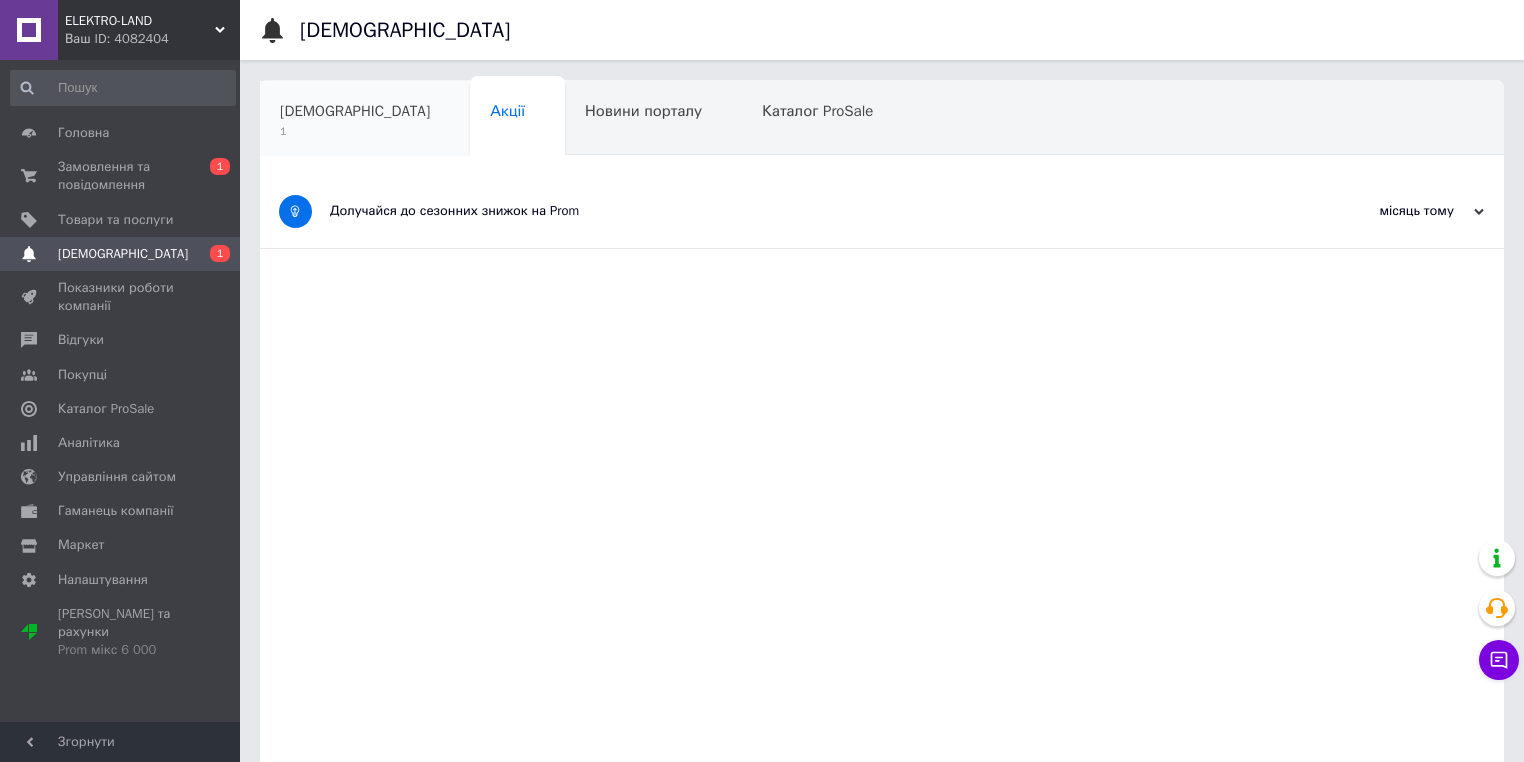 click on "[DEMOGRAPHIC_DATA]" at bounding box center [355, 111] 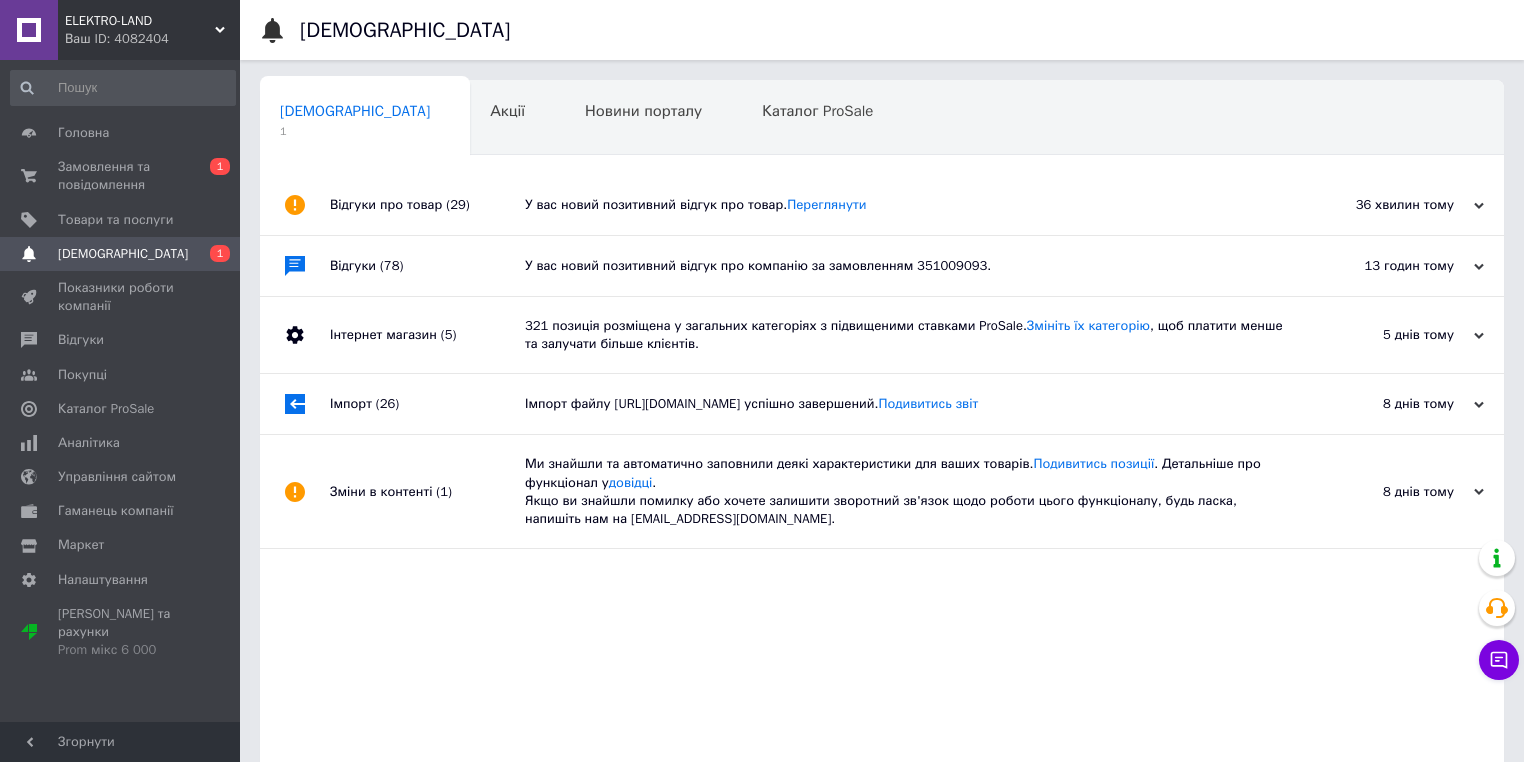 click on "13 годин тому" at bounding box center [1384, 266] 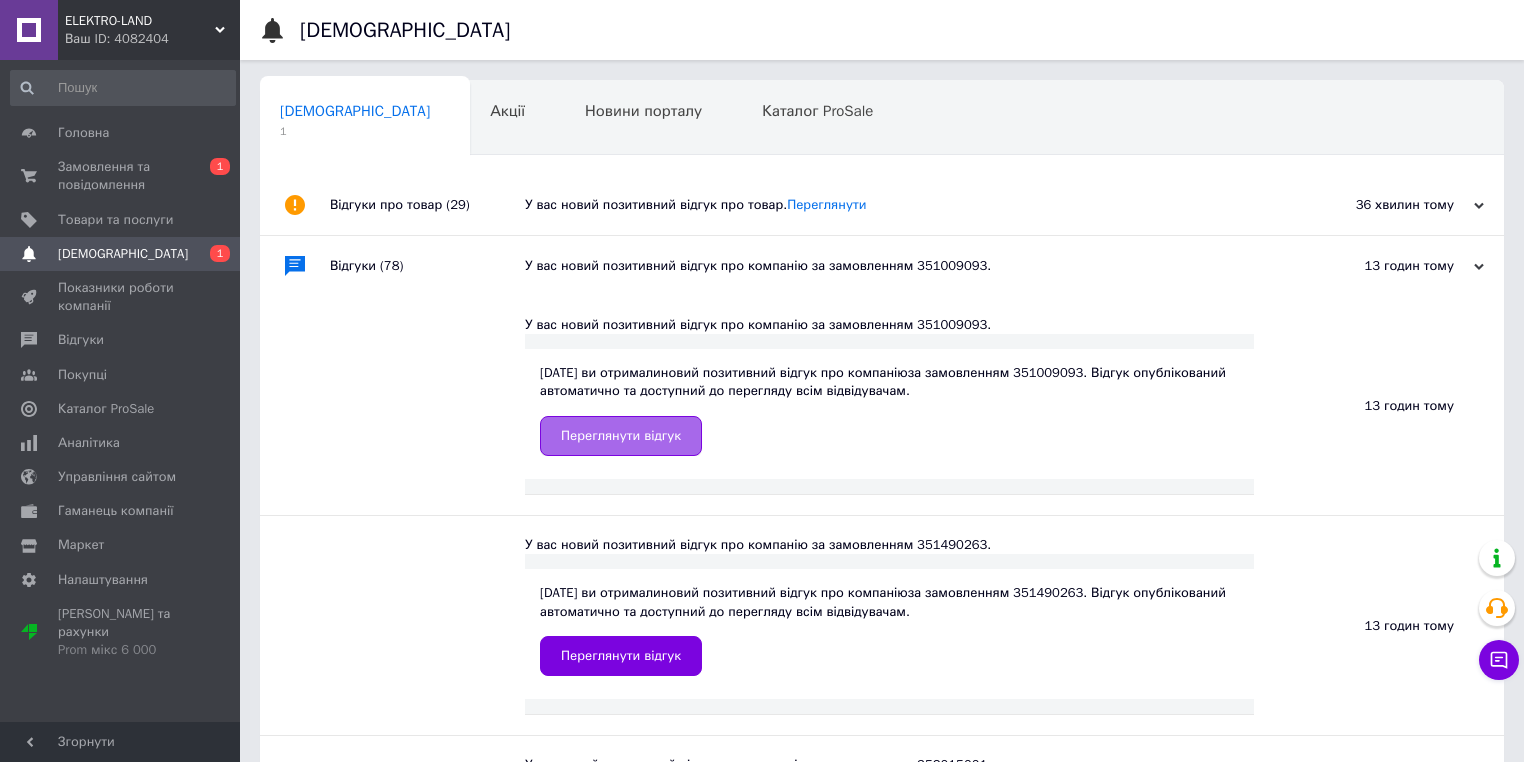 click on "Переглянути відгук" at bounding box center [621, 436] 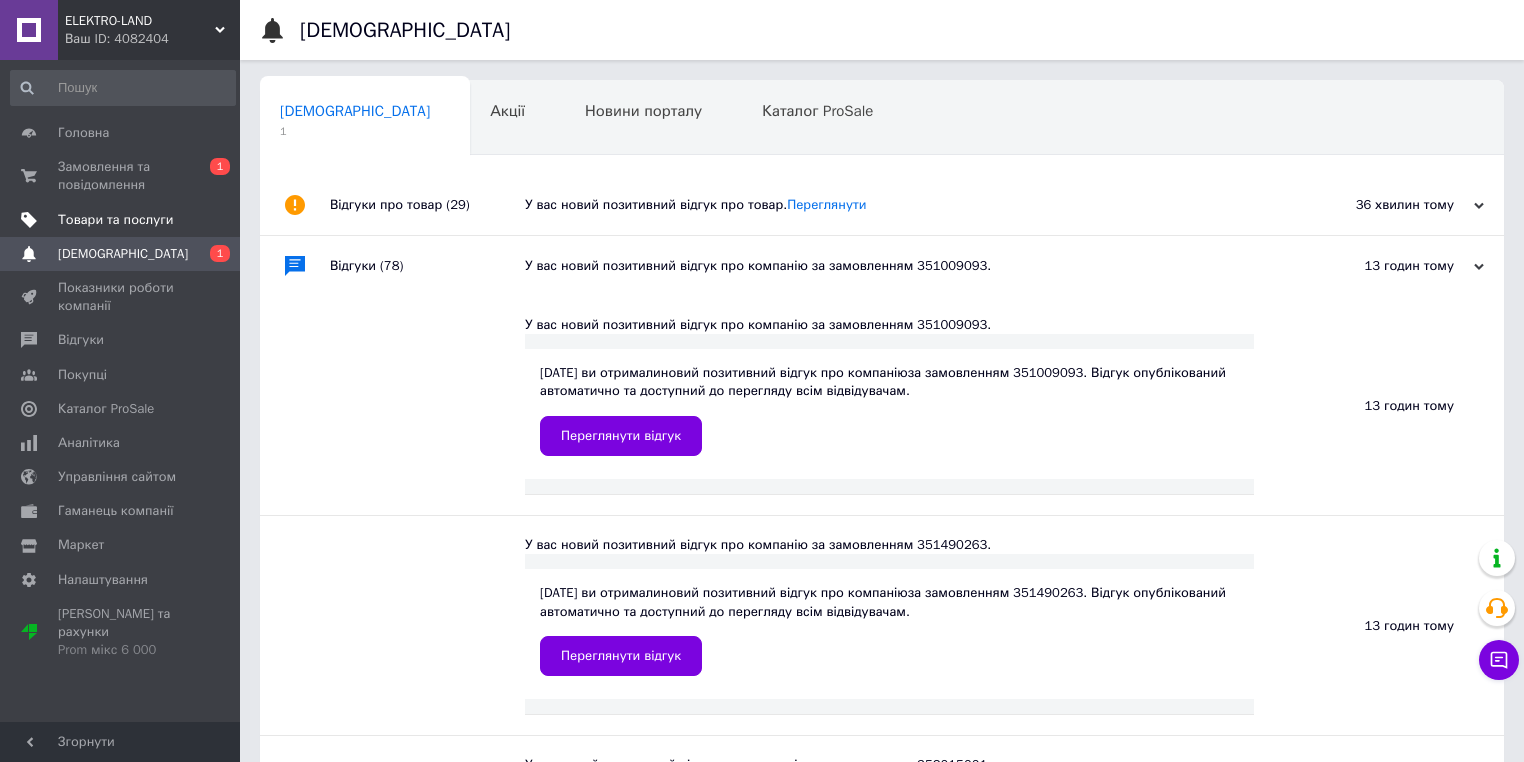 click on "Товари та послуги" at bounding box center (115, 220) 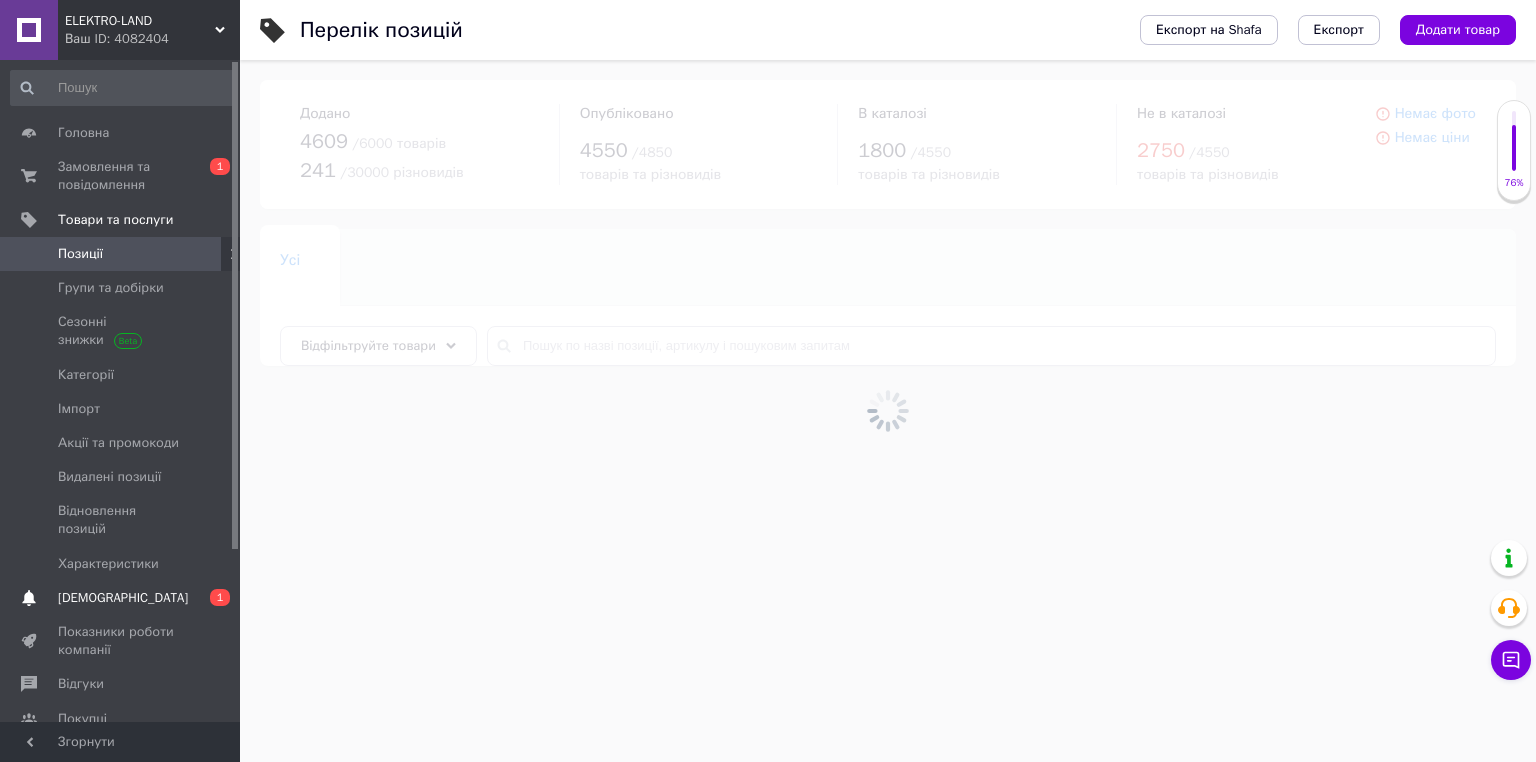 click on "[DEMOGRAPHIC_DATA]" at bounding box center (121, 598) 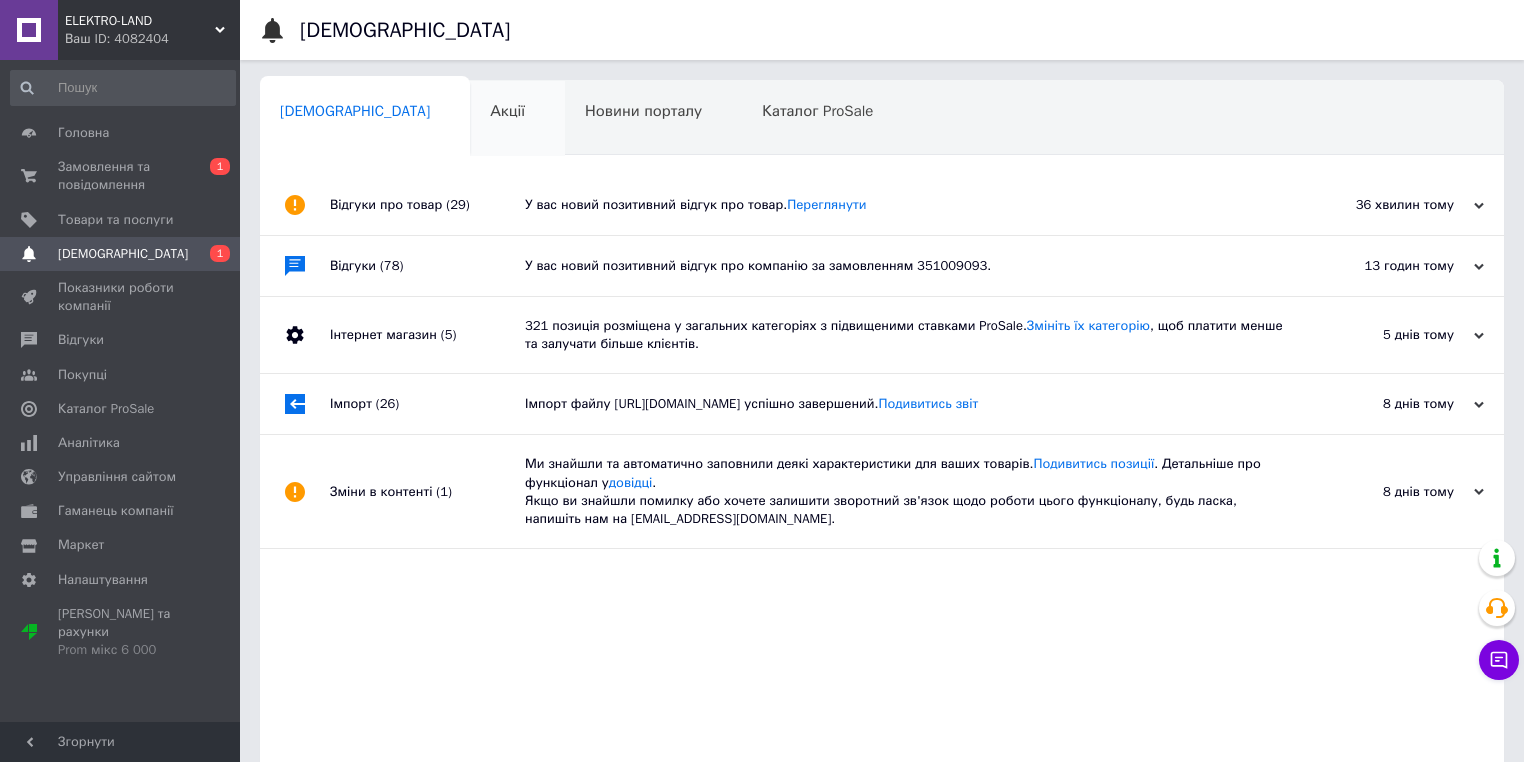 click on "Акції" at bounding box center [507, 111] 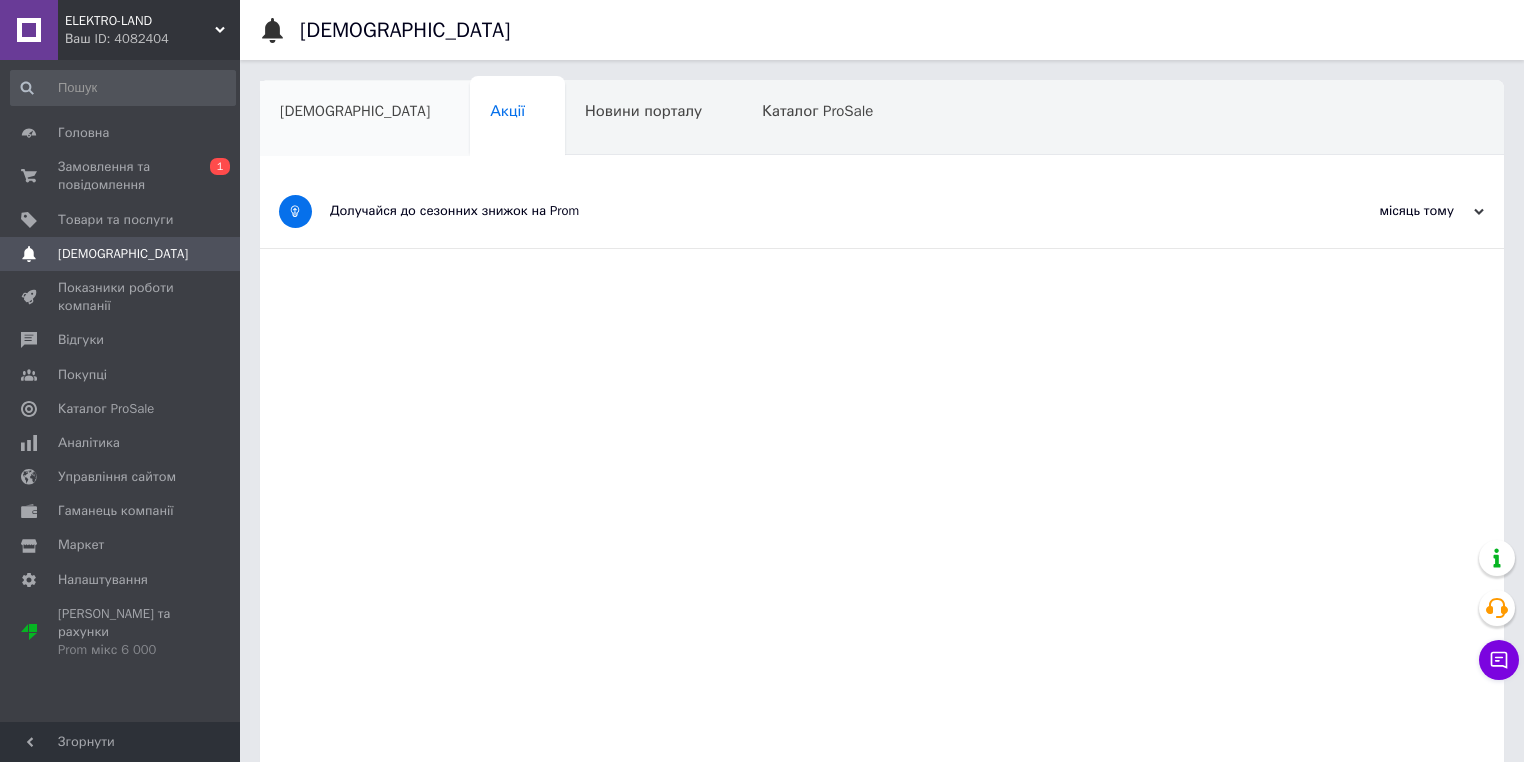 click on "[DEMOGRAPHIC_DATA]" at bounding box center (355, 111) 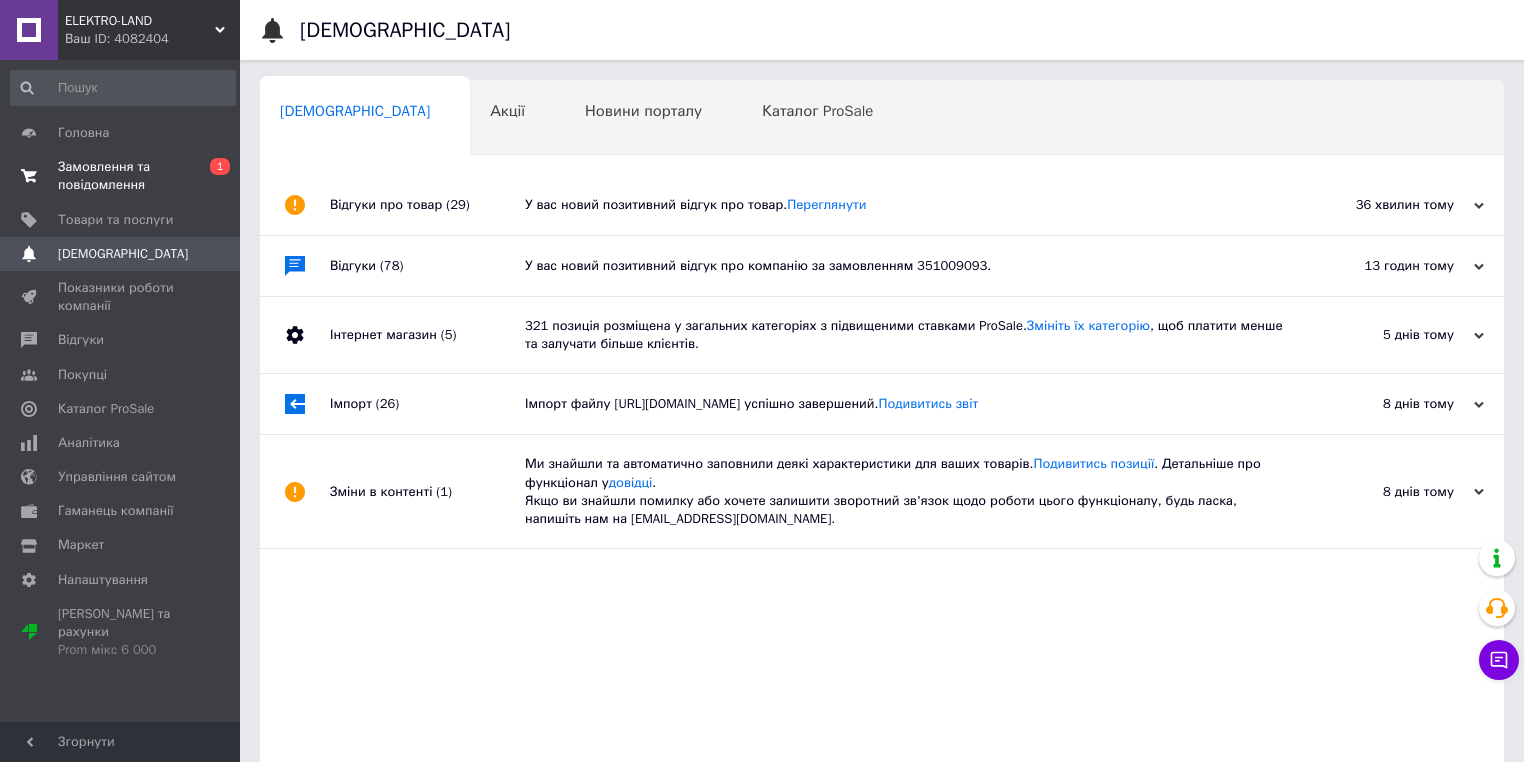 click on "Замовлення та повідомлення" at bounding box center (121, 176) 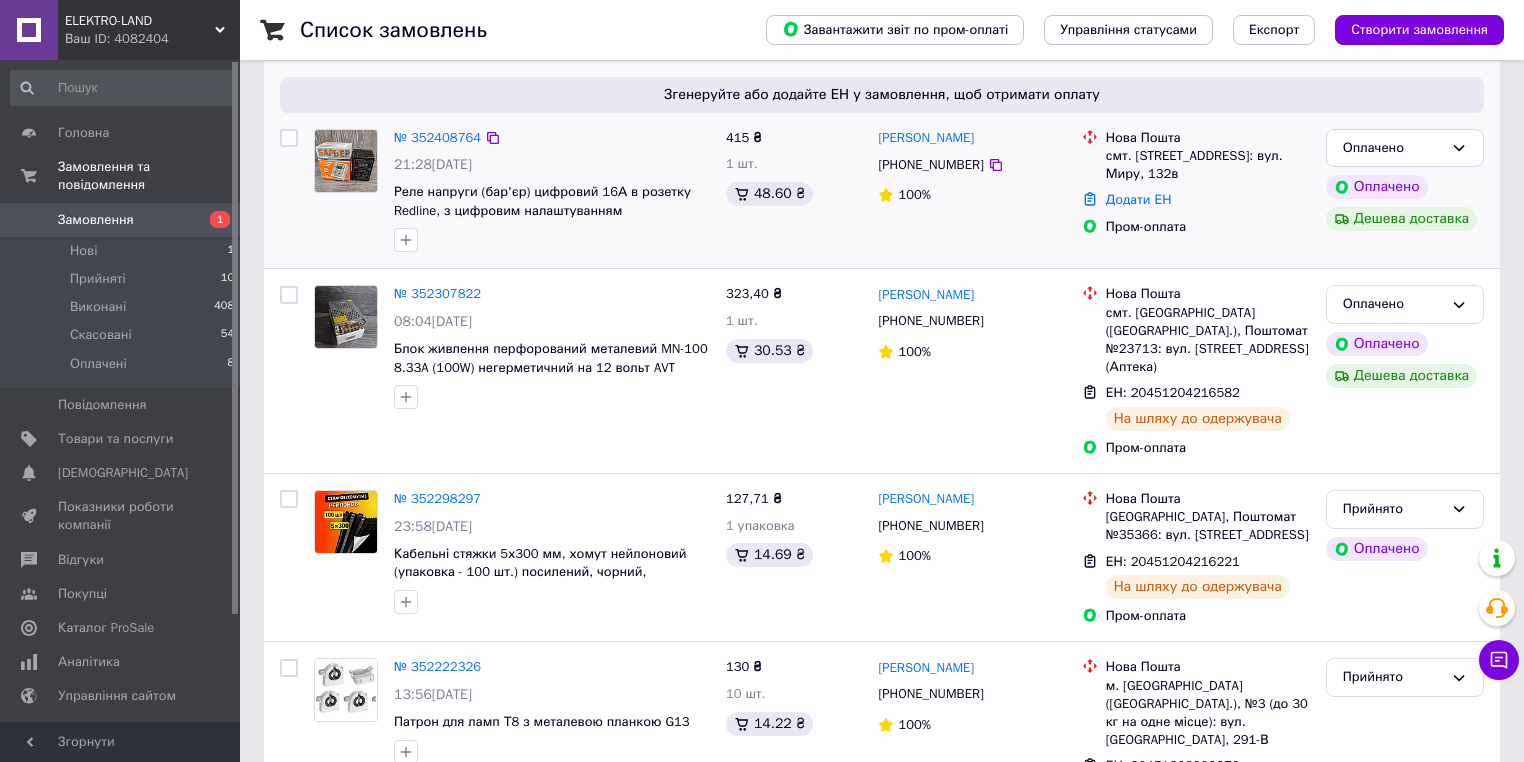 scroll, scrollTop: 640, scrollLeft: 0, axis: vertical 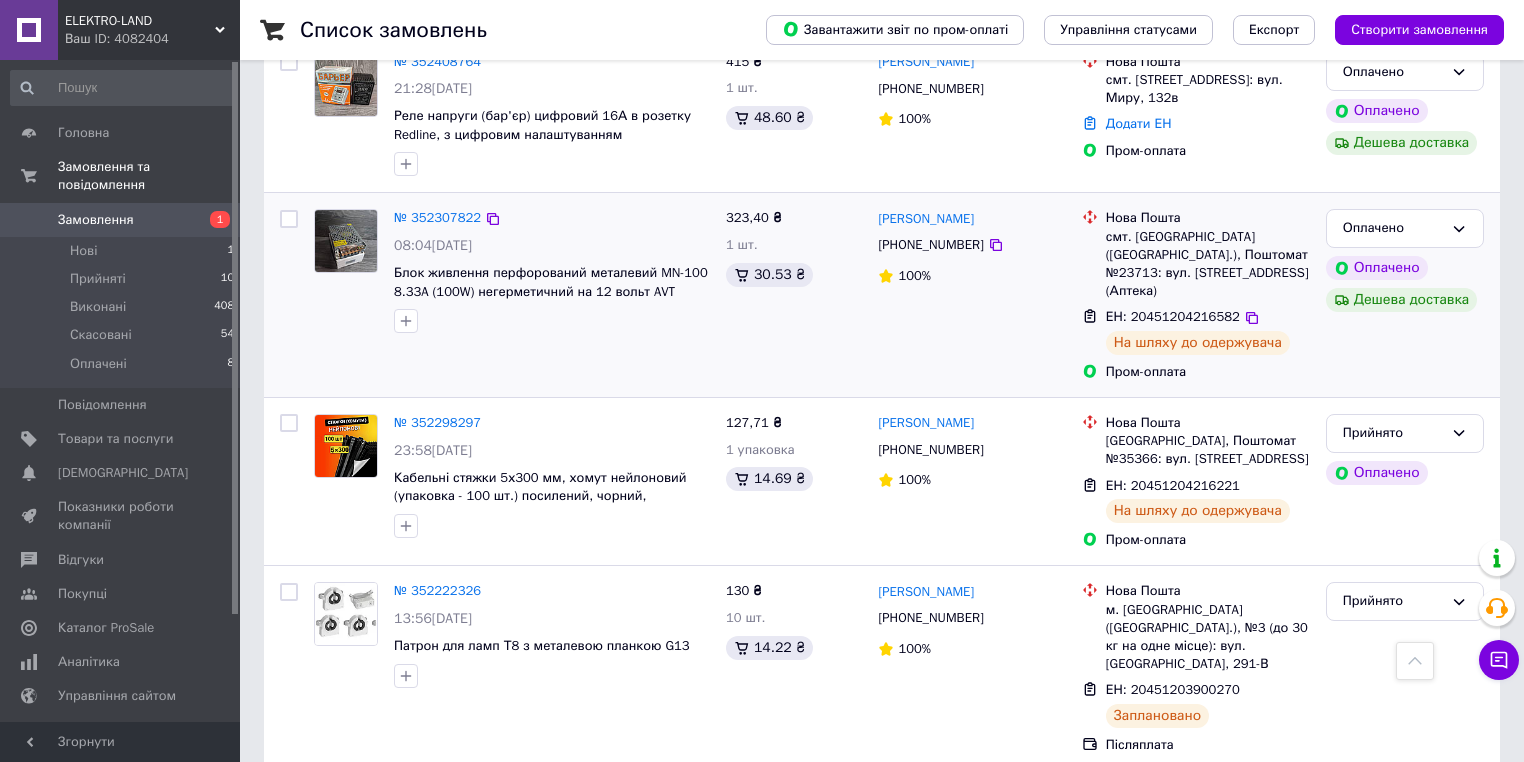 click on "[PERSON_NAME] [PHONE_NUMBER] 100%" at bounding box center [971, 295] 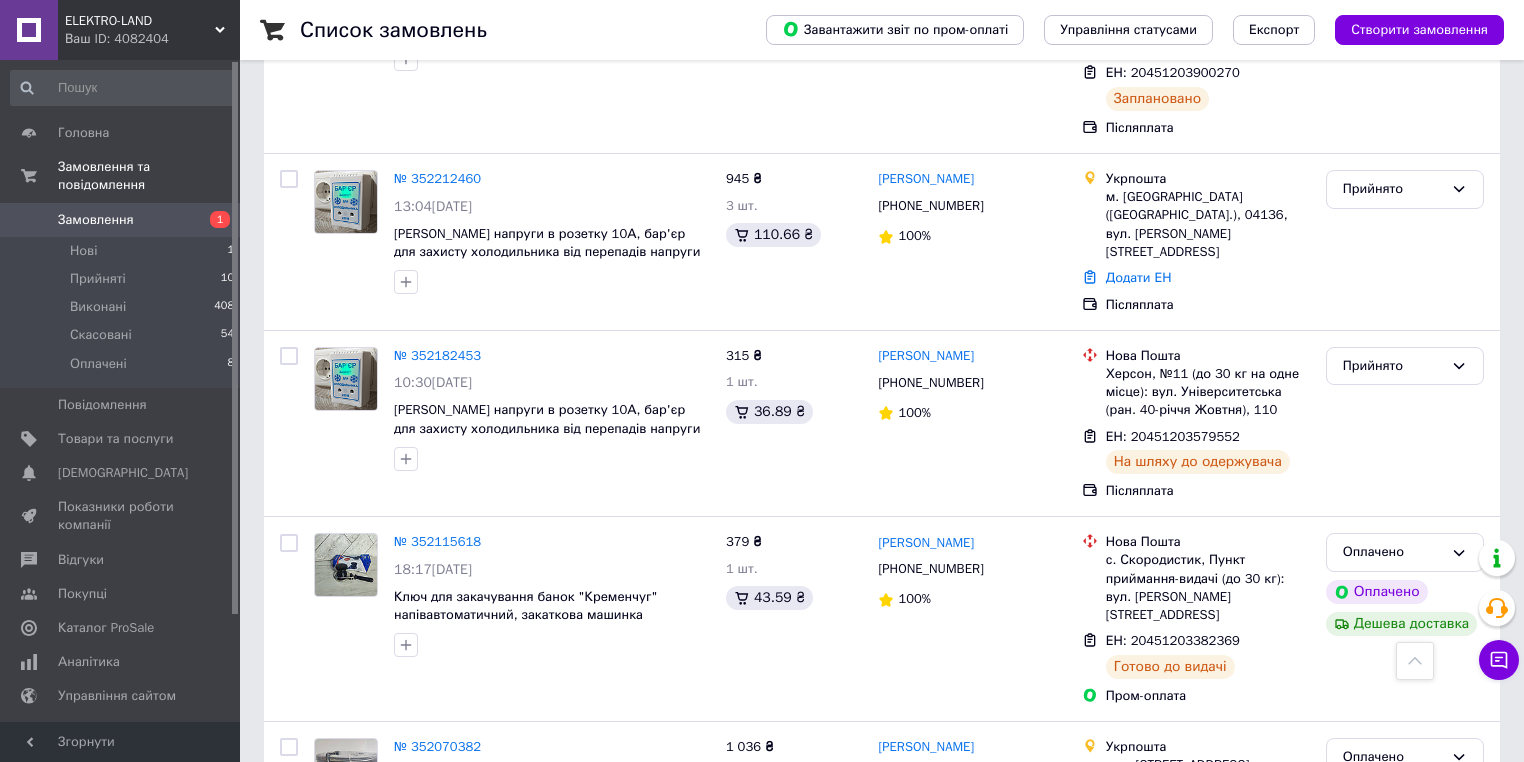 scroll, scrollTop: 1280, scrollLeft: 0, axis: vertical 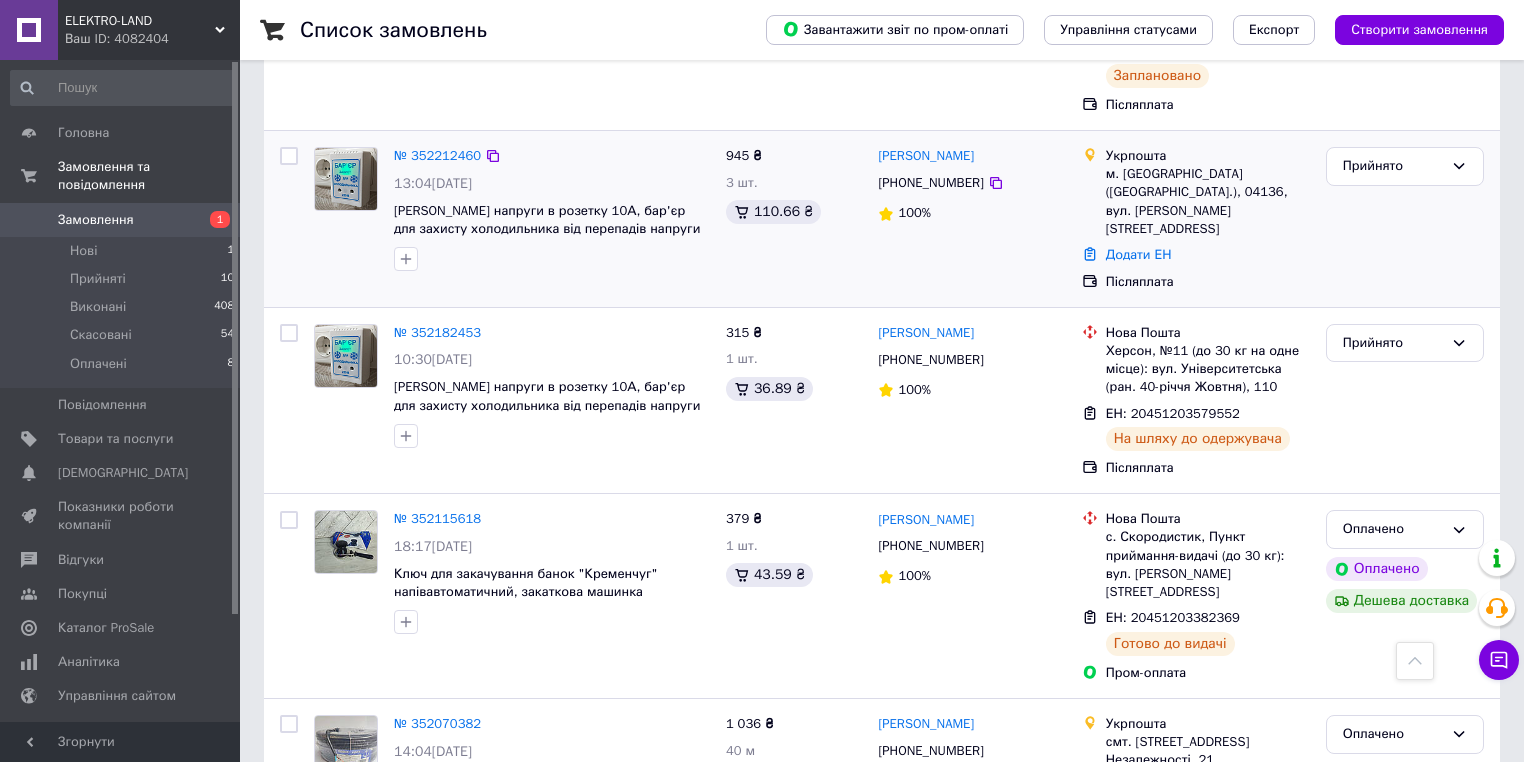 click on "[PERSON_NAME] [PHONE_NUMBER] 100%" at bounding box center [971, 219] 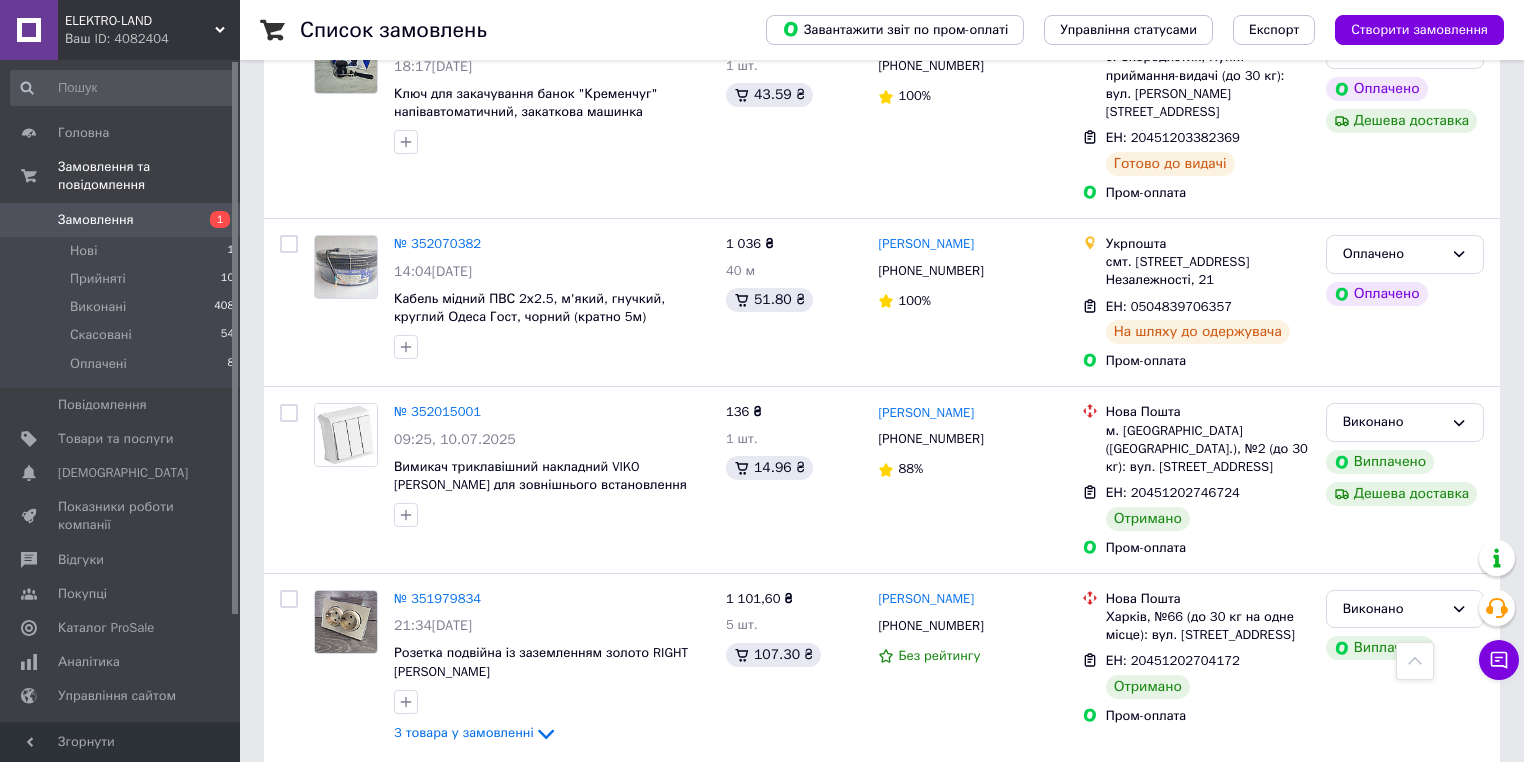 scroll, scrollTop: 1440, scrollLeft: 0, axis: vertical 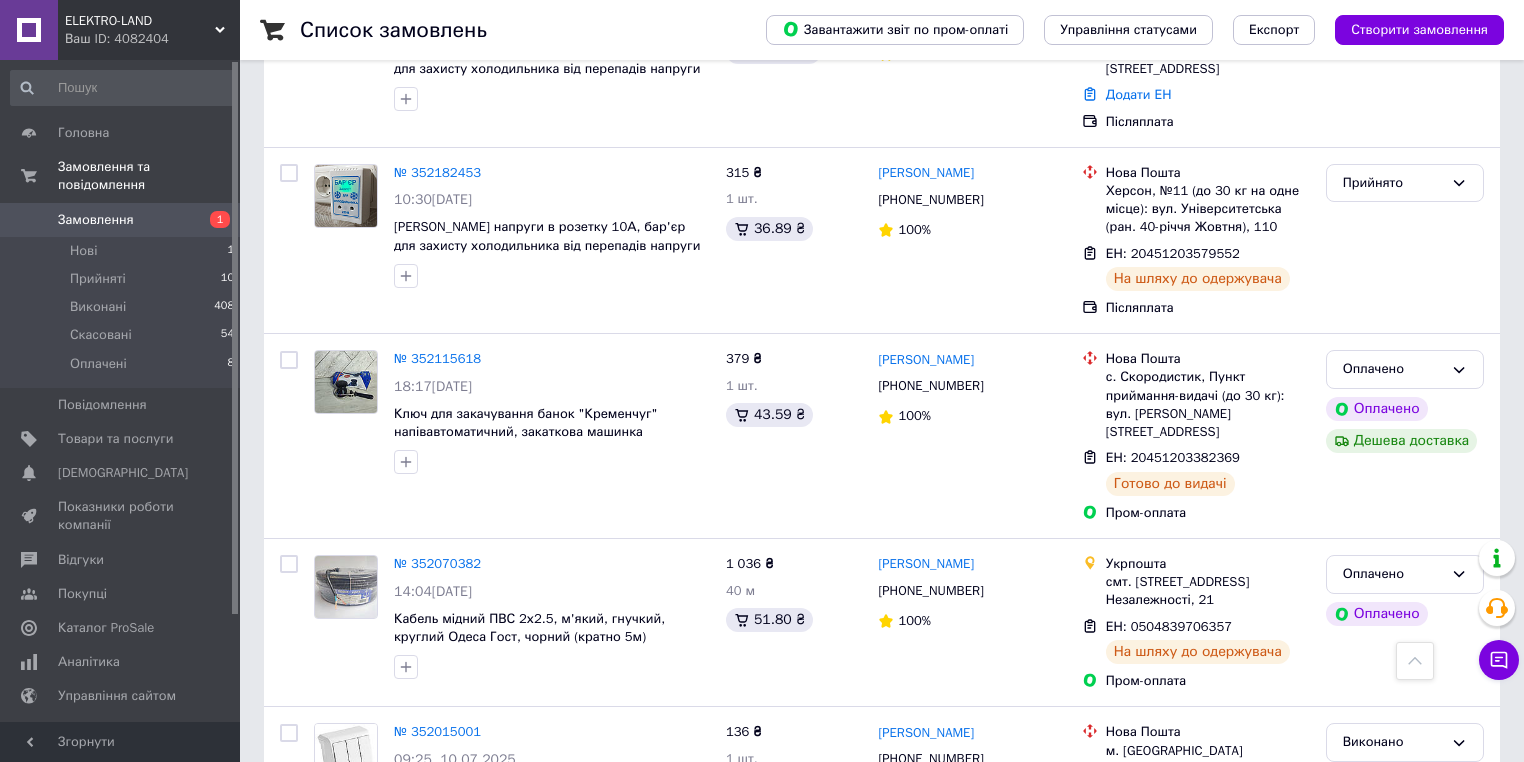 click on "Замовлення" at bounding box center (96, 220) 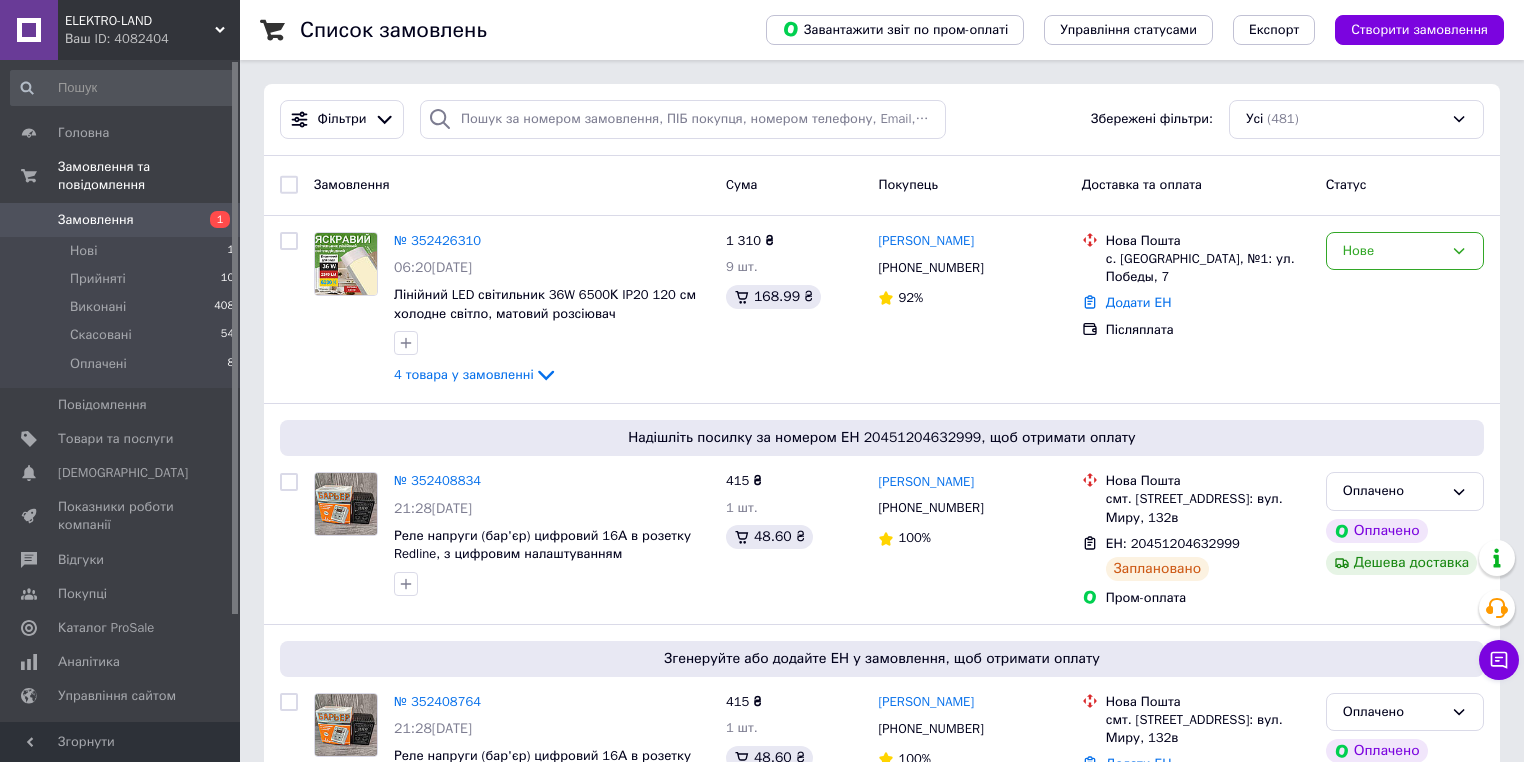 click on "Замовлення" at bounding box center [96, 220] 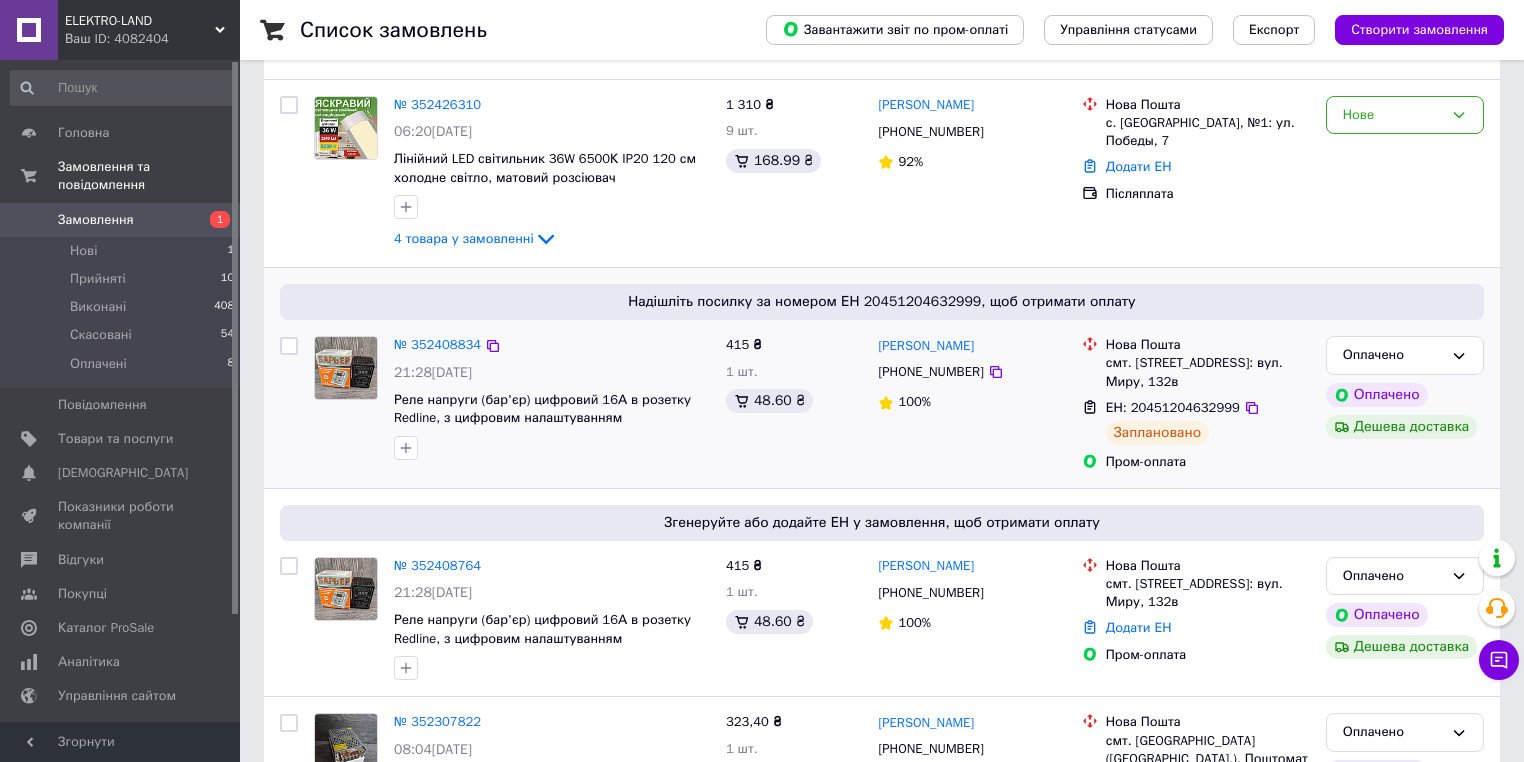 scroll, scrollTop: 240, scrollLeft: 0, axis: vertical 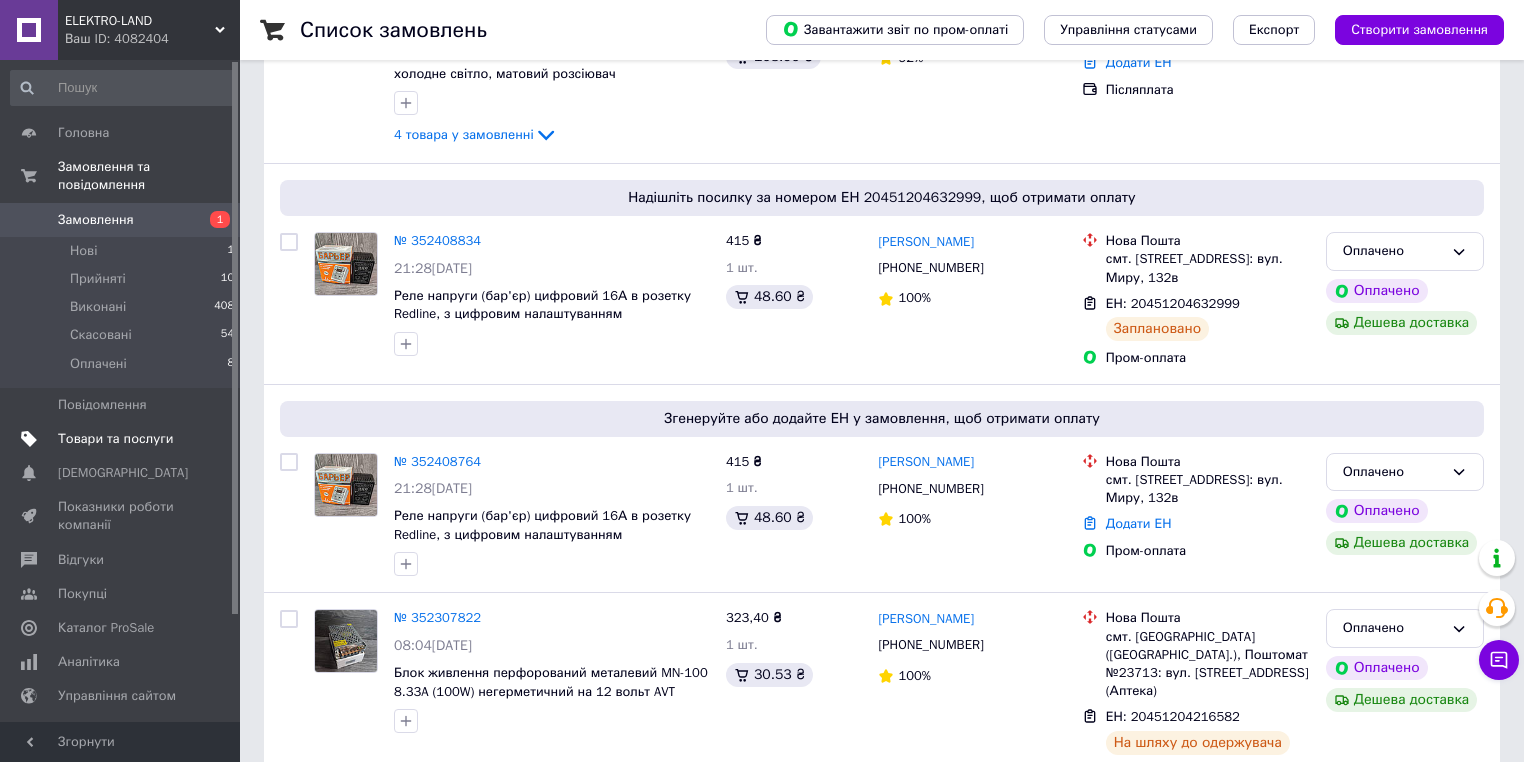 click on "Товари та послуги" at bounding box center (115, 439) 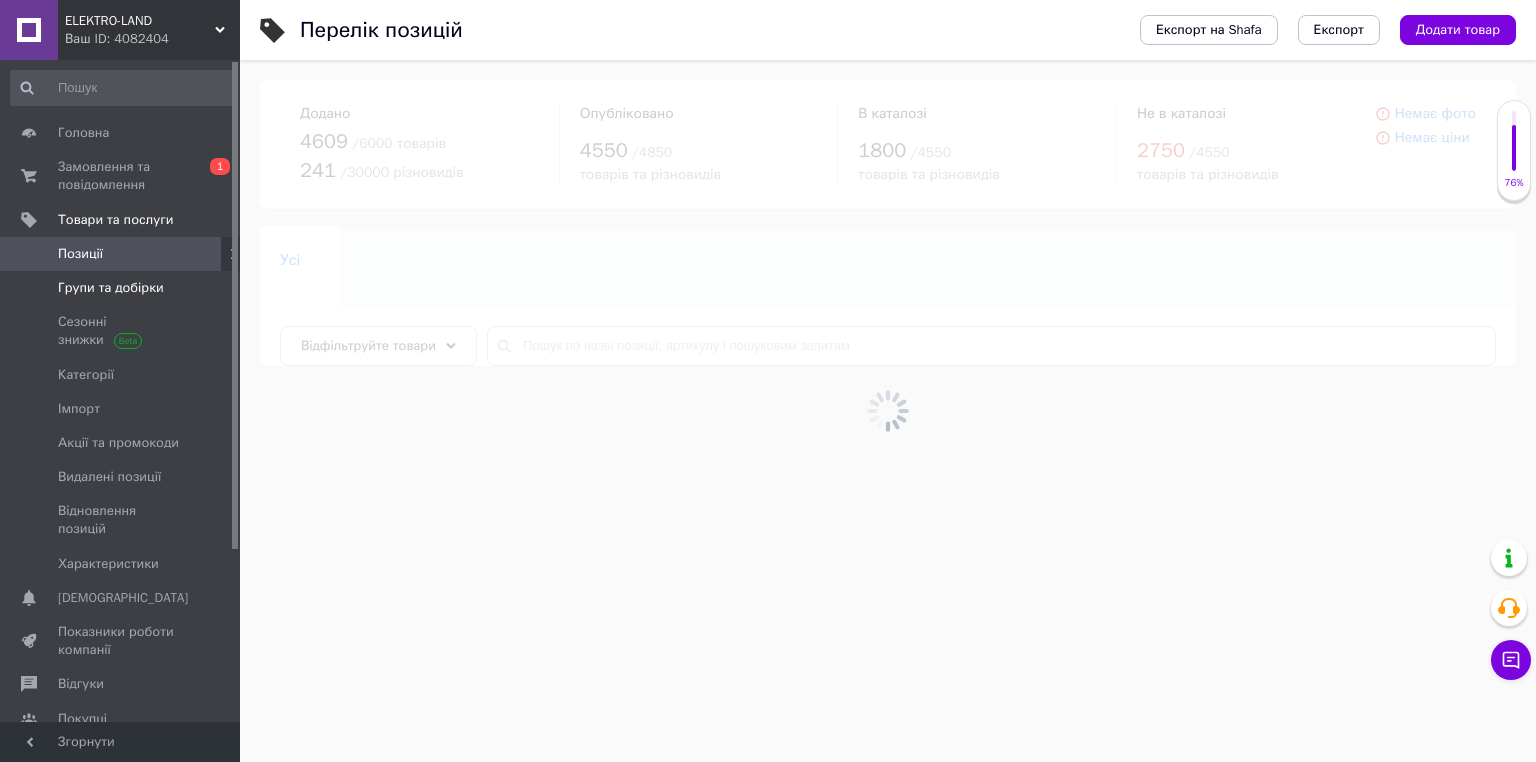 click on "Групи та добірки" at bounding box center [111, 288] 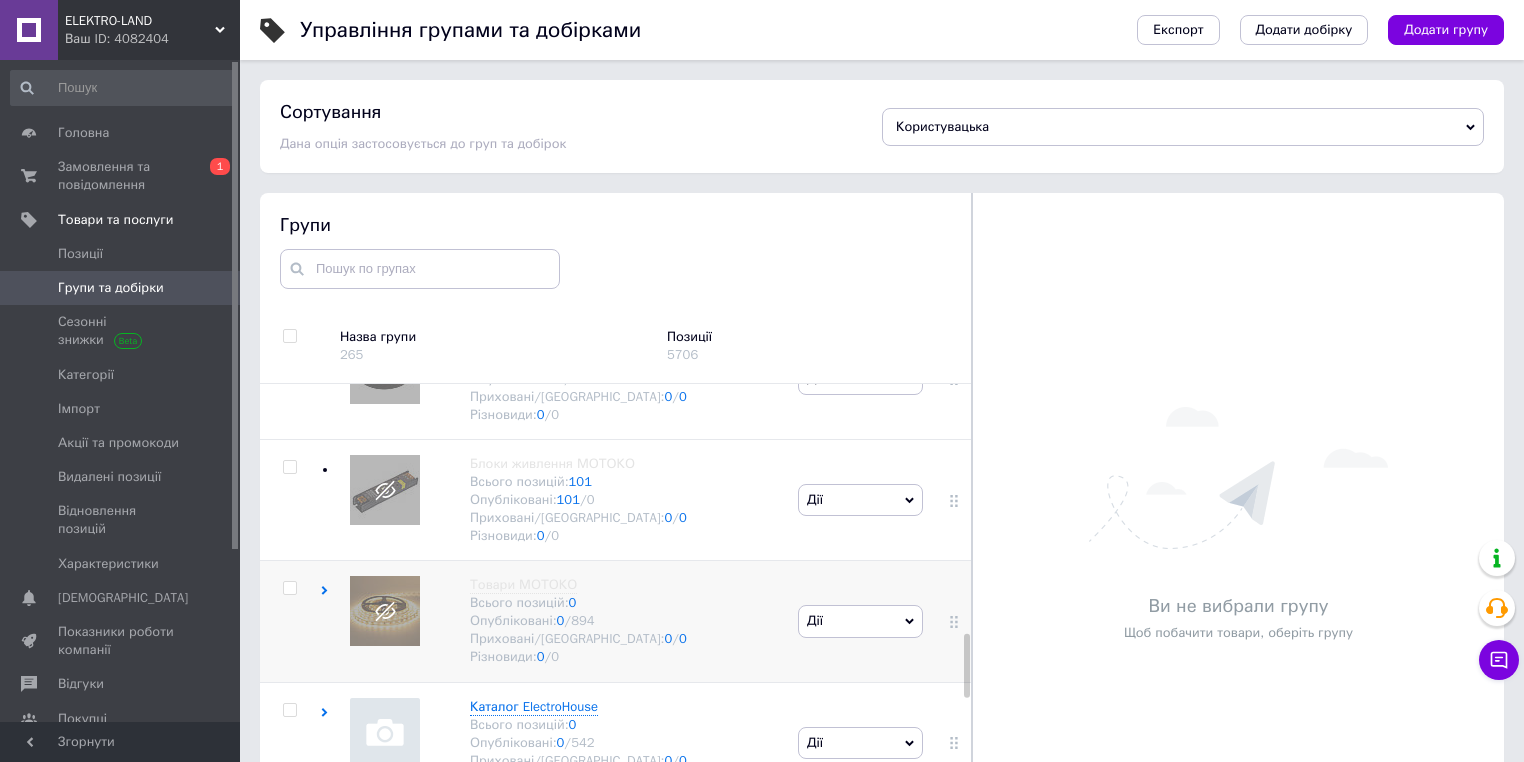 scroll, scrollTop: 1920, scrollLeft: 0, axis: vertical 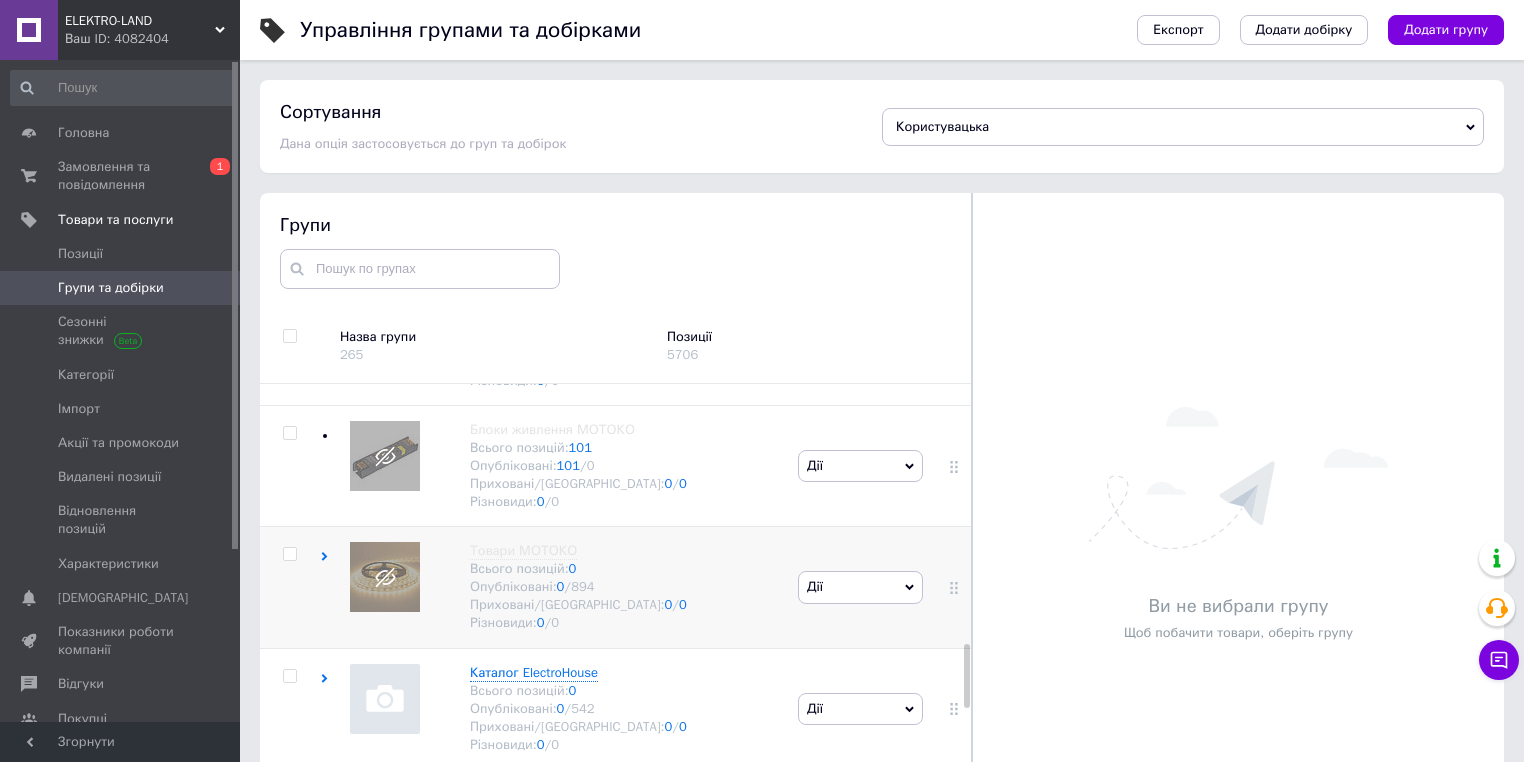 click 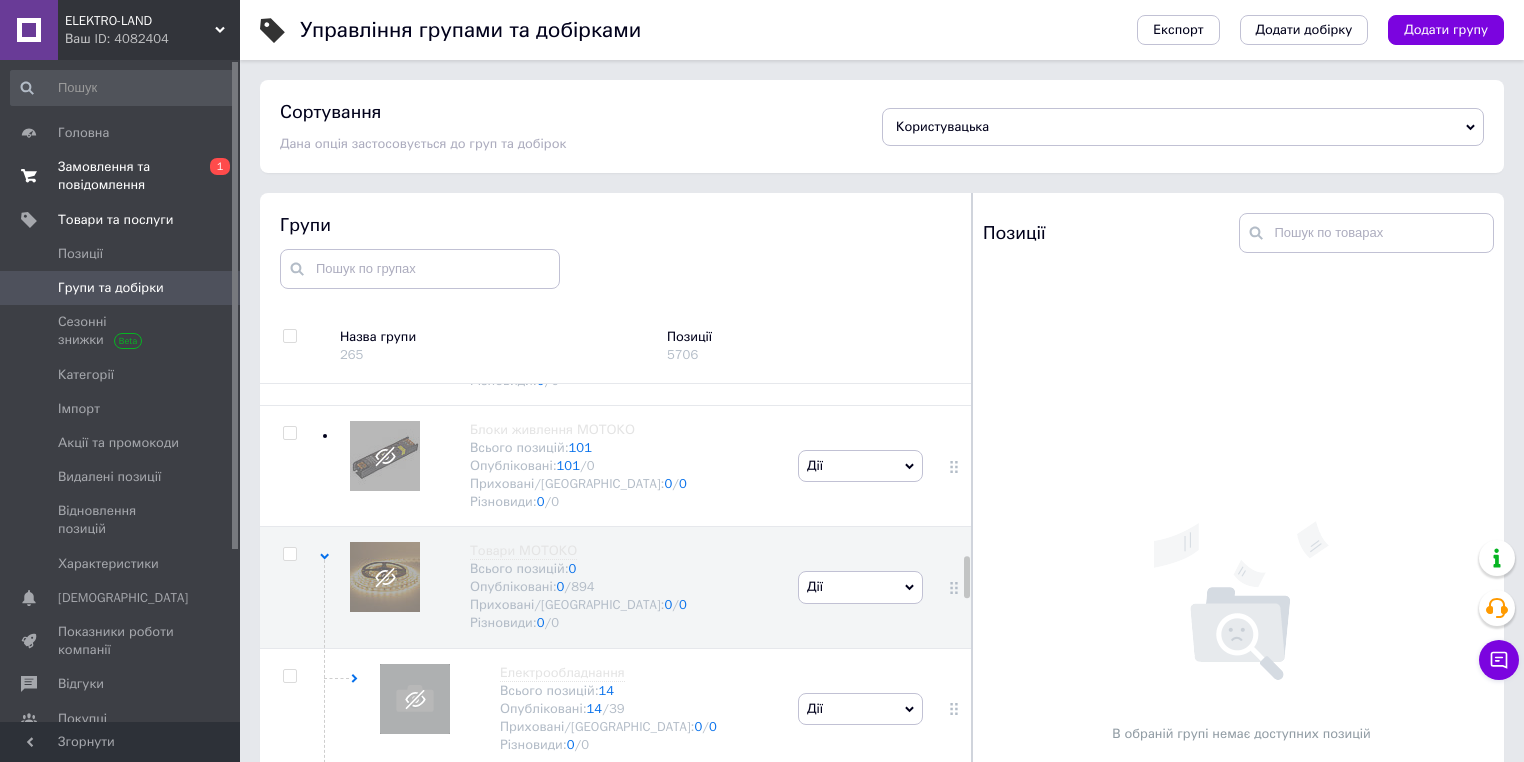 click on "Замовлення та повідомлення" at bounding box center (121, 176) 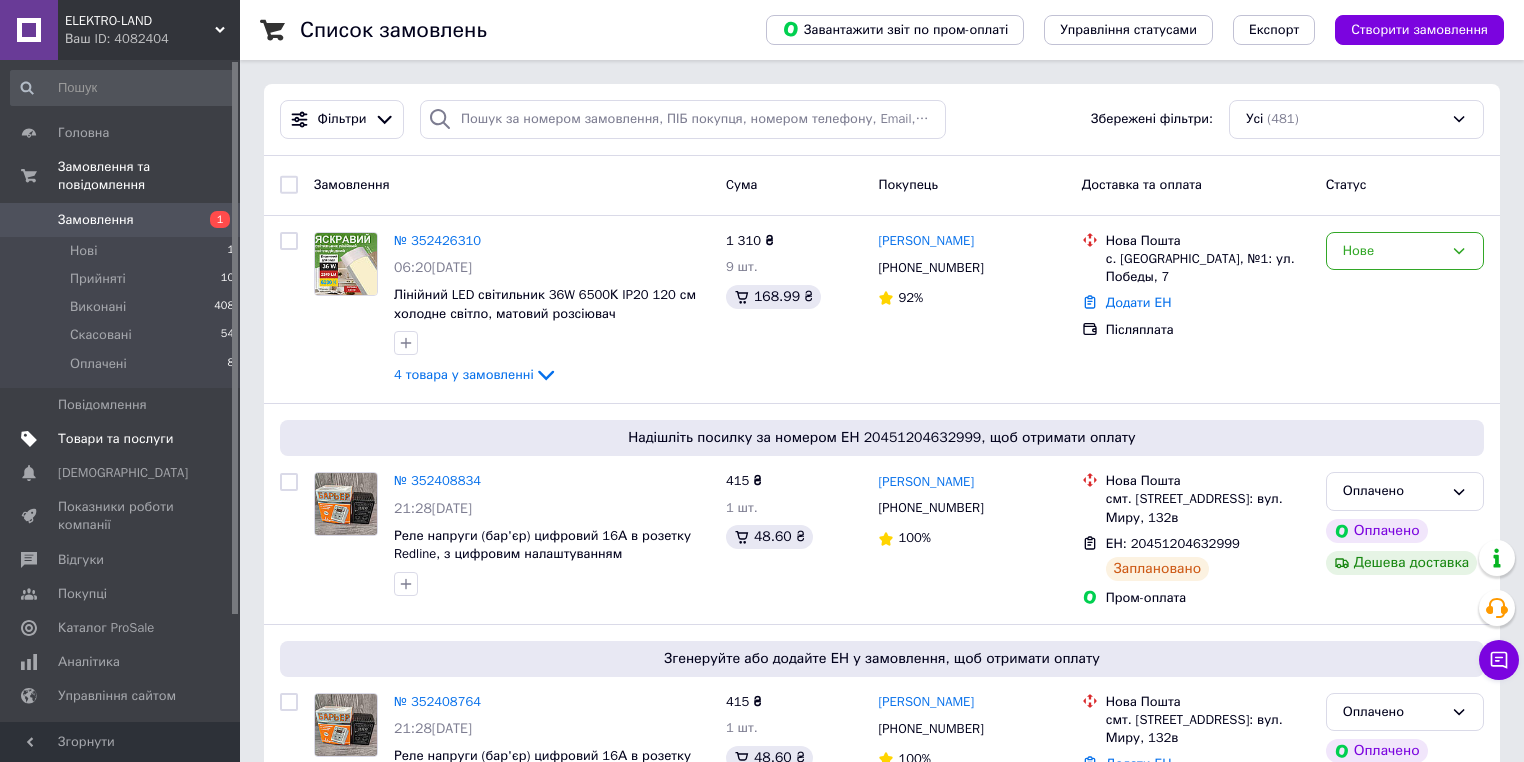 click on "Товари та послуги" at bounding box center (115, 439) 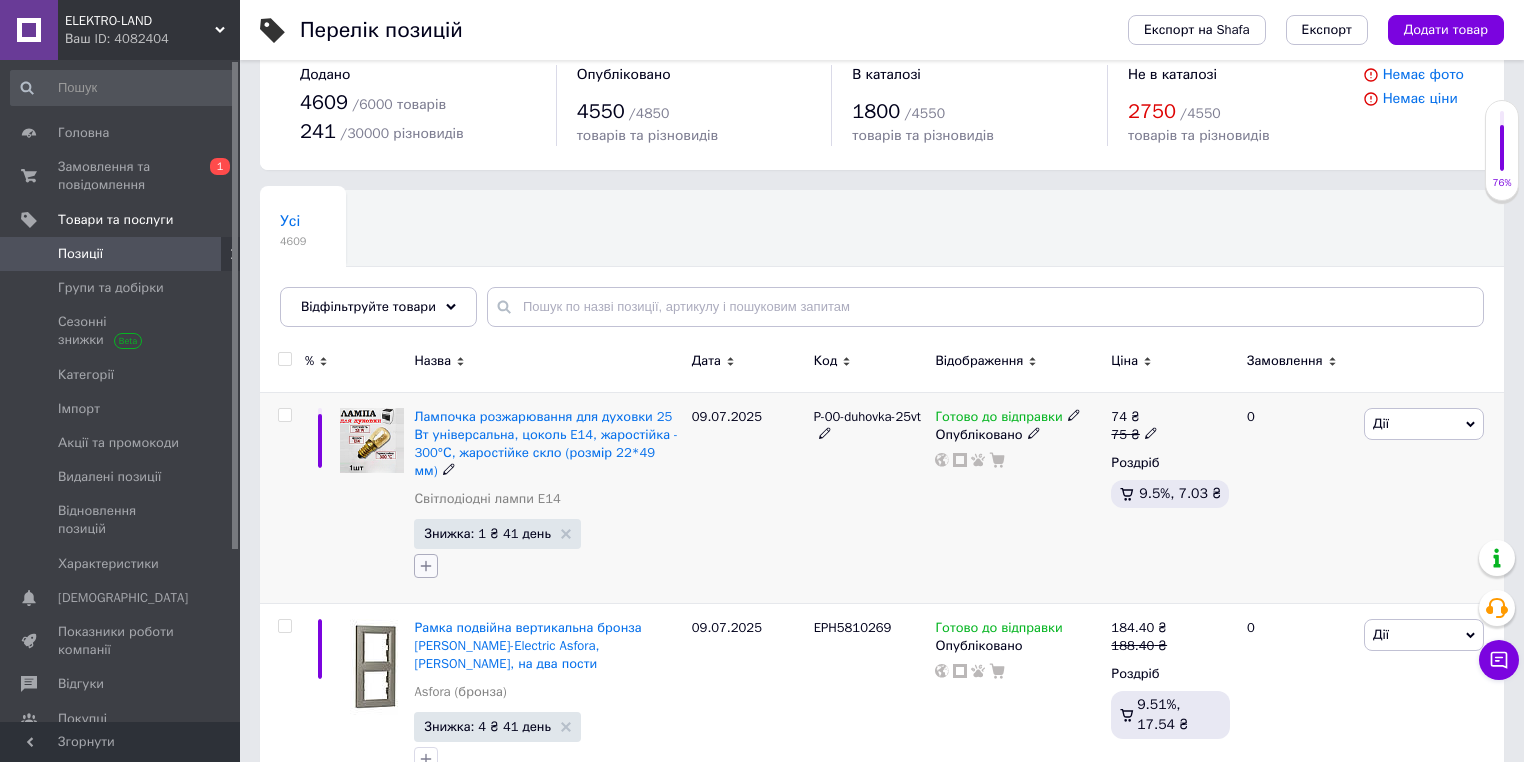 scroll, scrollTop: 160, scrollLeft: 0, axis: vertical 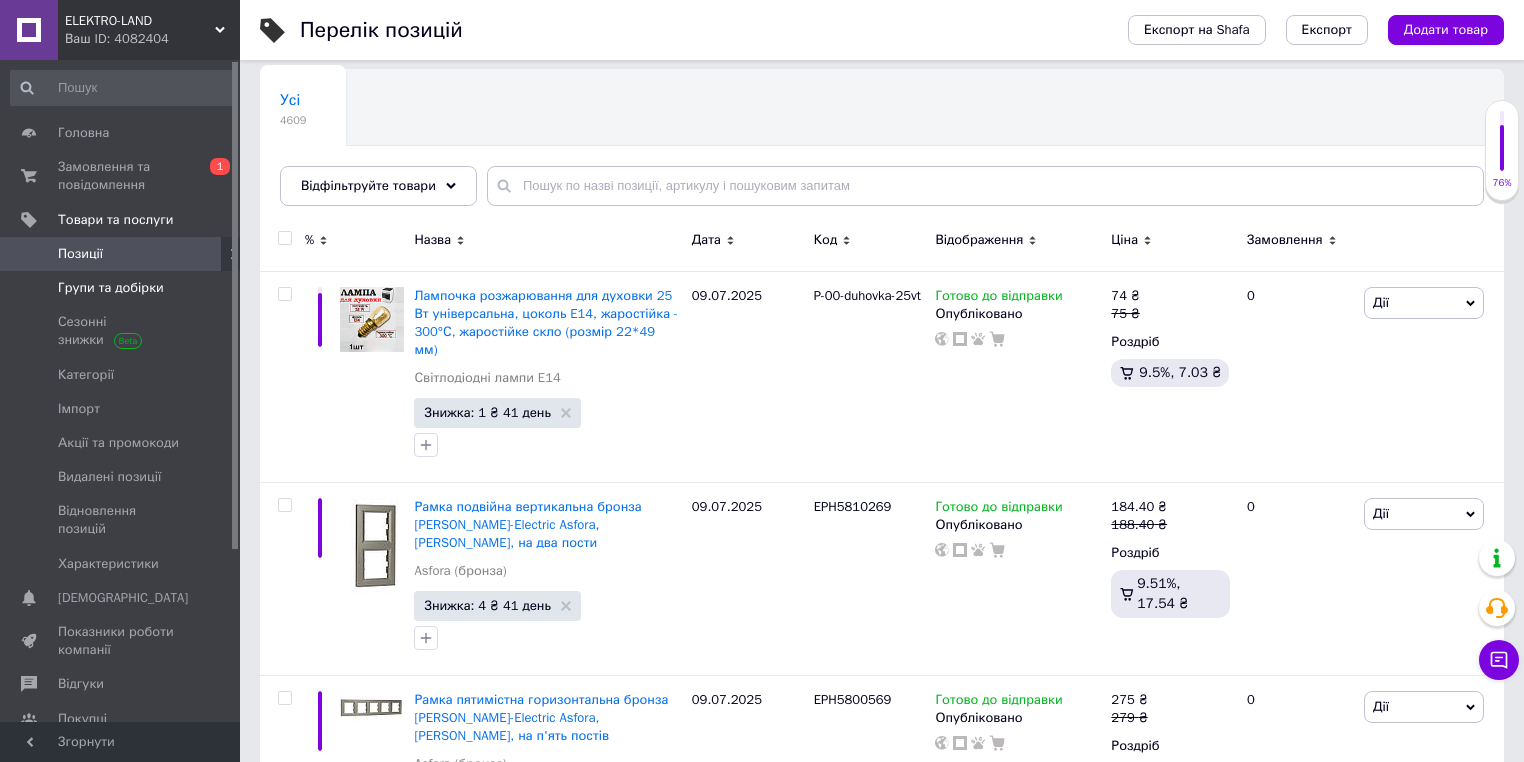 click on "Групи та добірки" at bounding box center (111, 288) 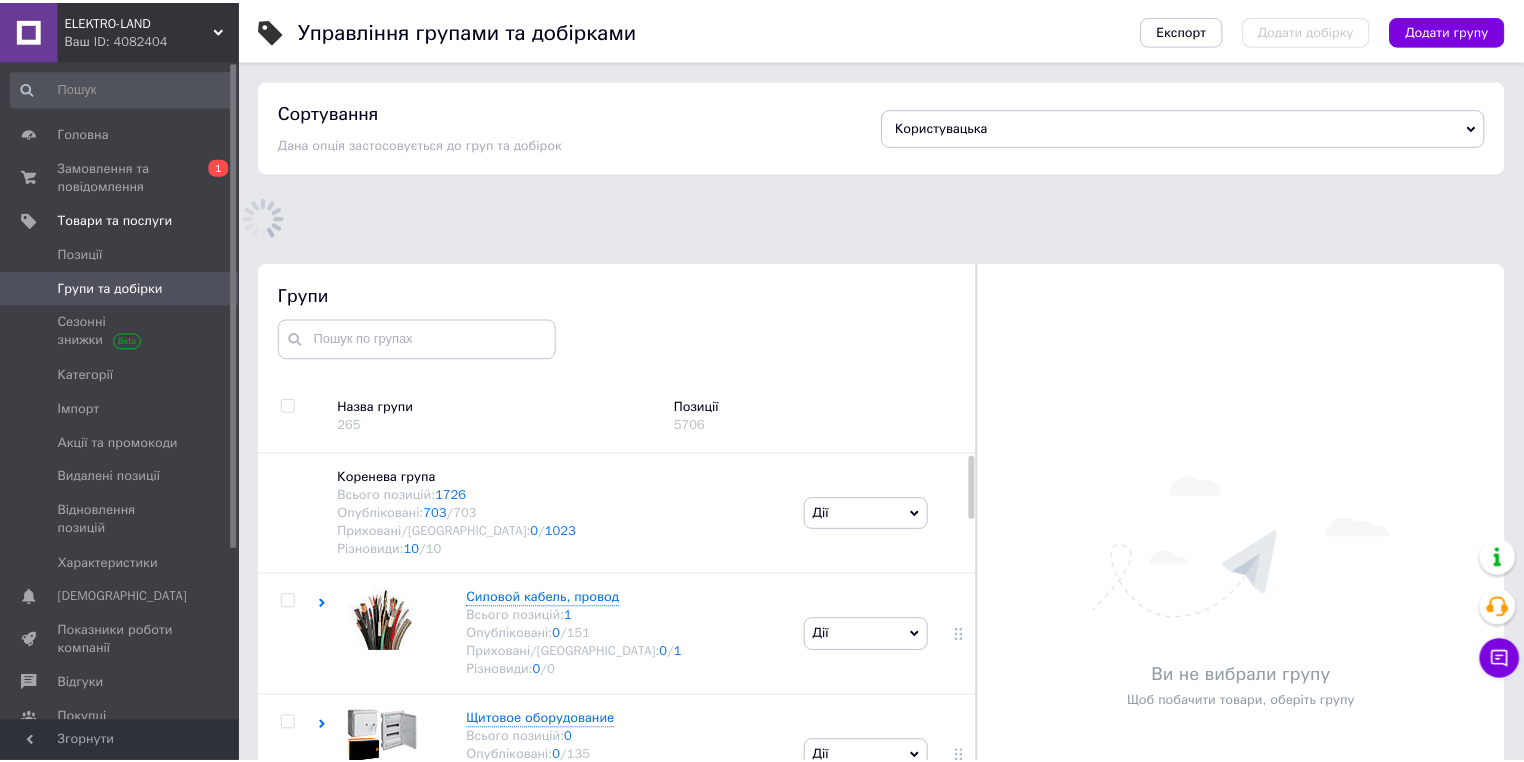 scroll, scrollTop: 100, scrollLeft: 0, axis: vertical 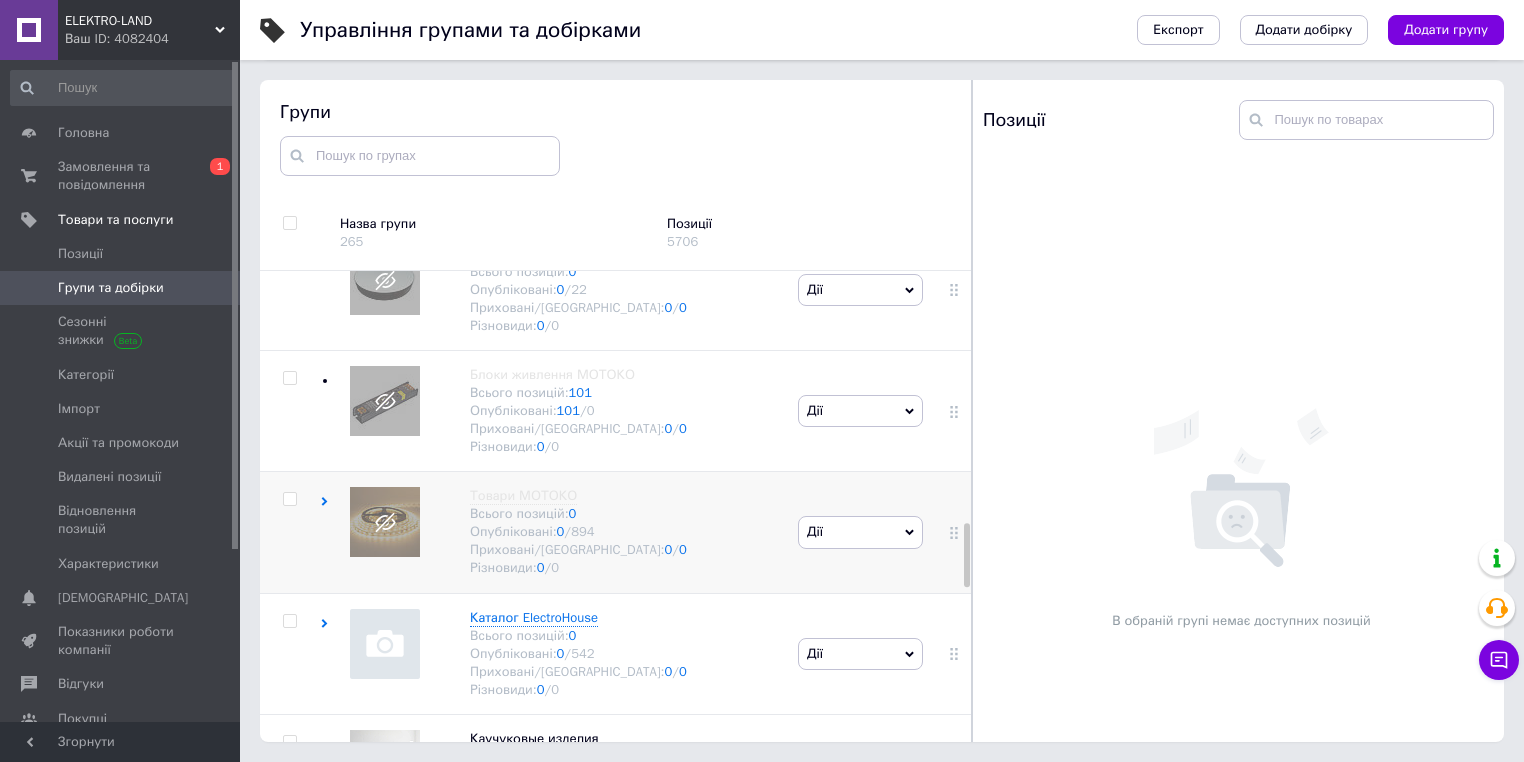 click 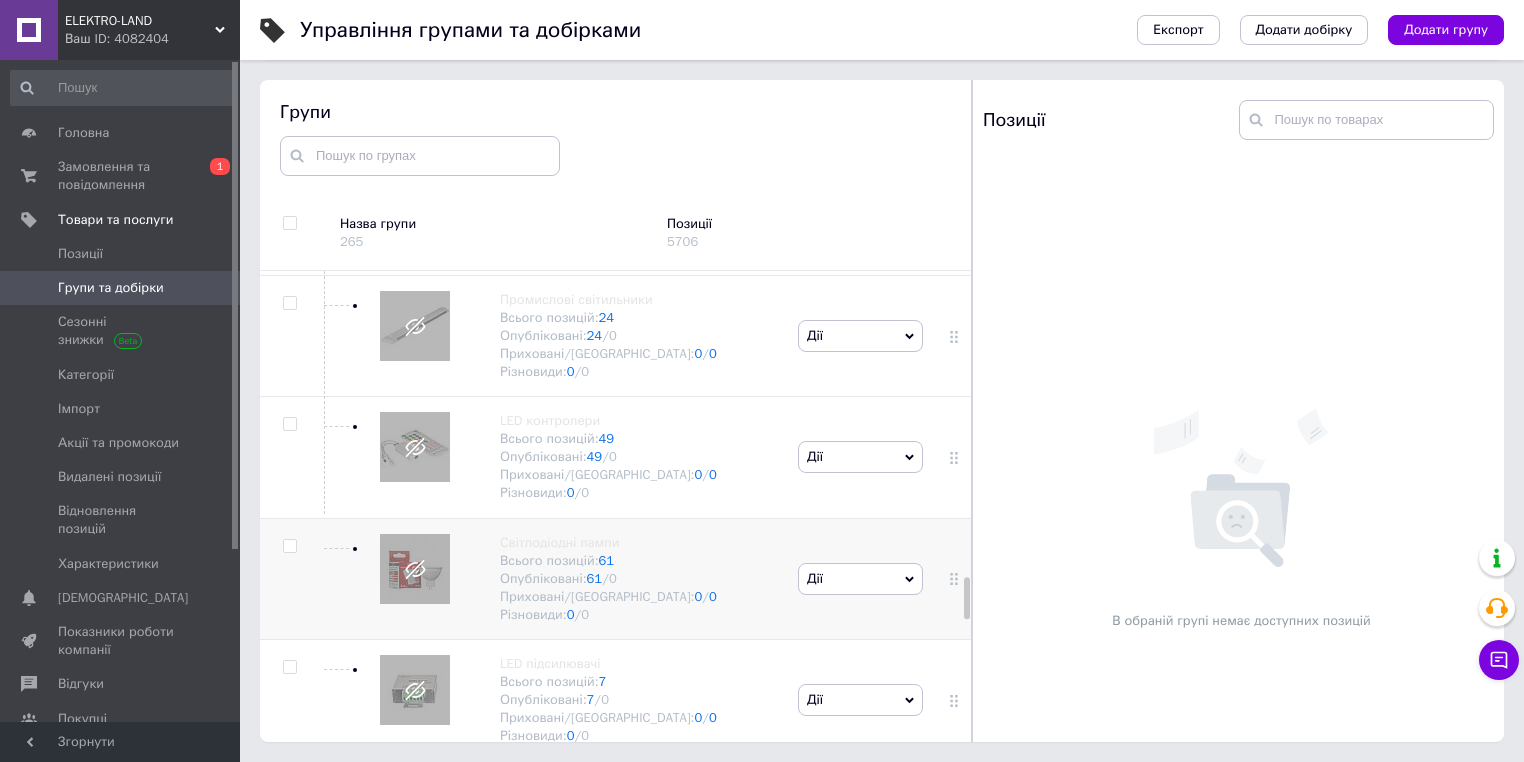scroll, scrollTop: 3542, scrollLeft: 0, axis: vertical 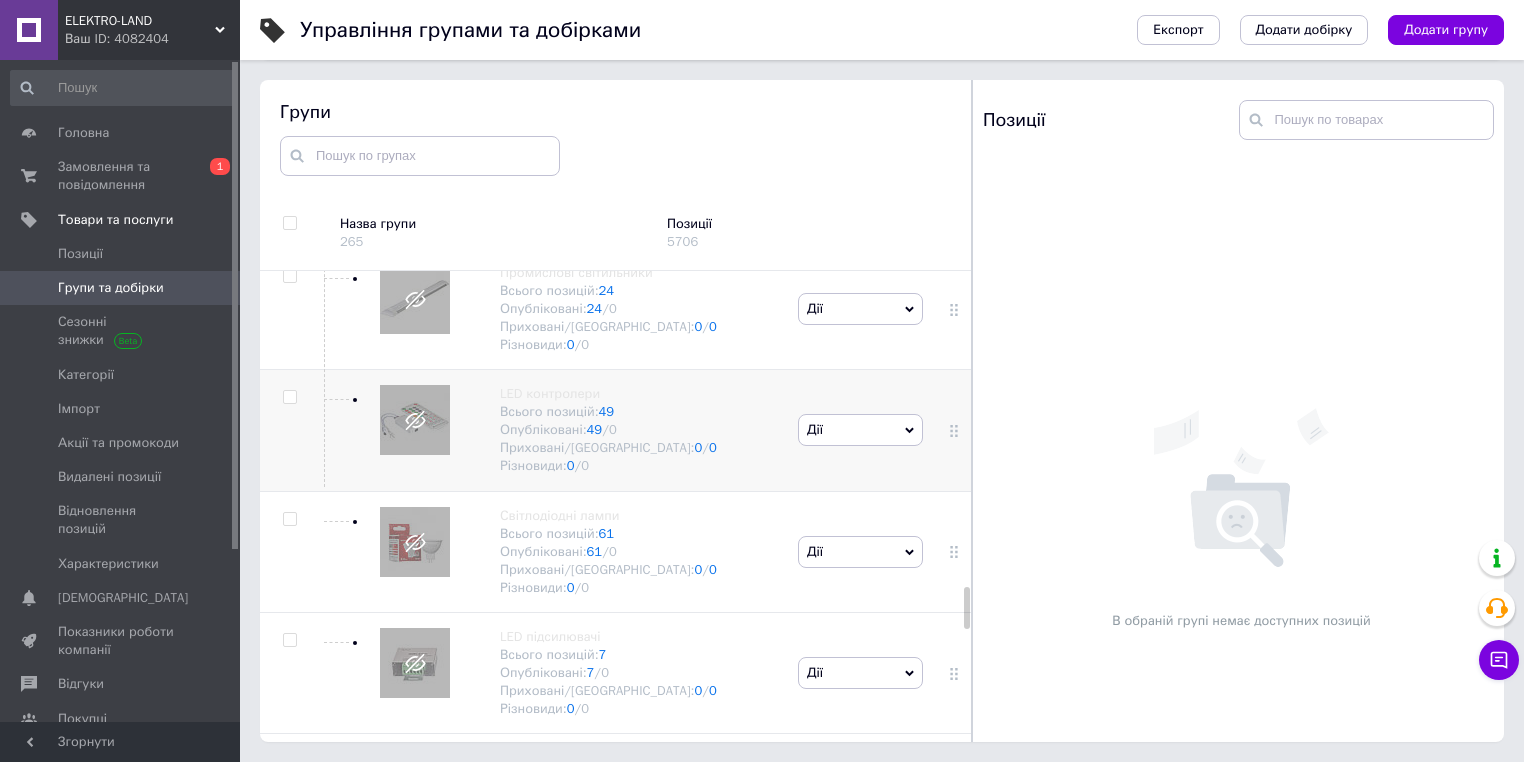 click 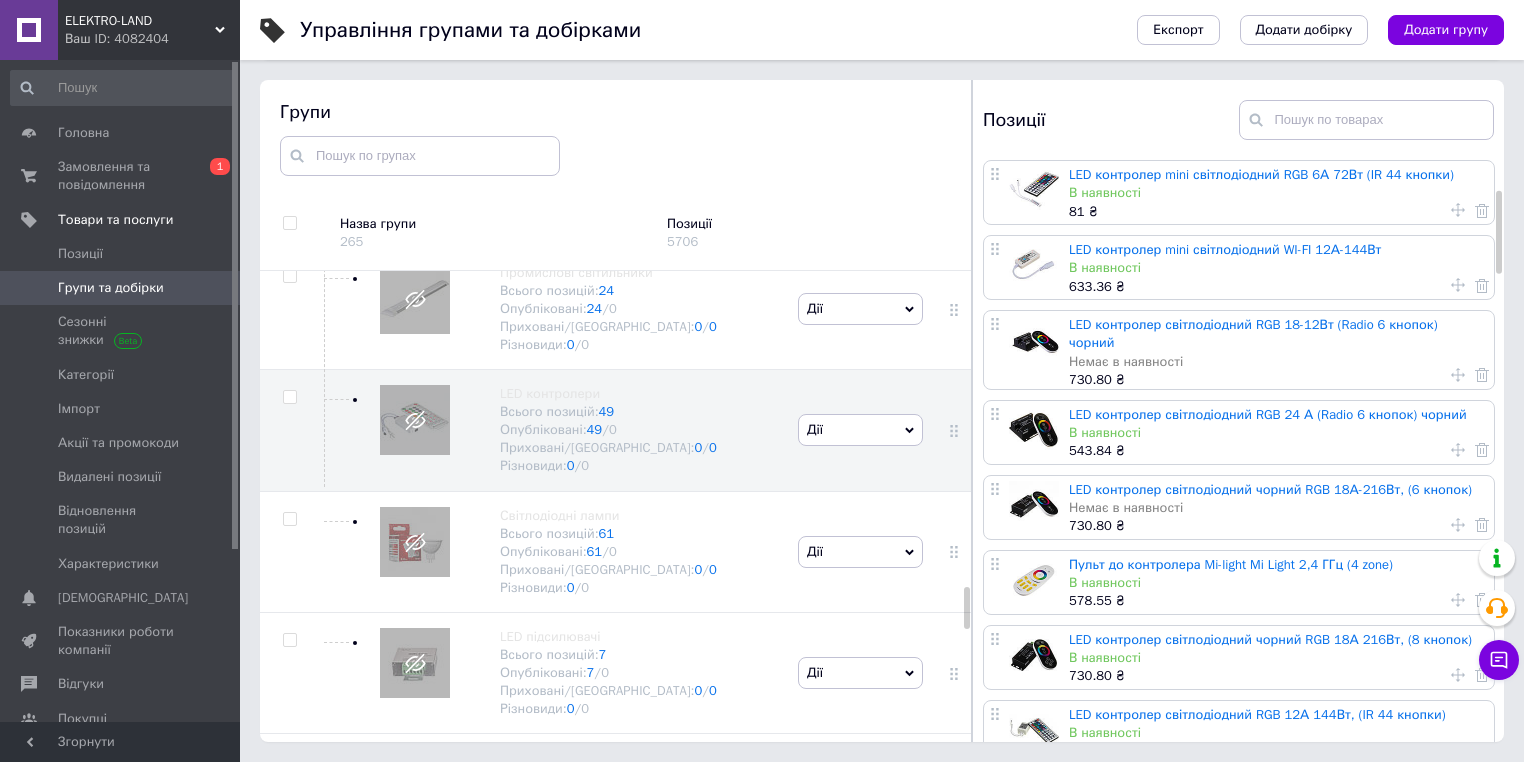 scroll, scrollTop: 160, scrollLeft: 0, axis: vertical 